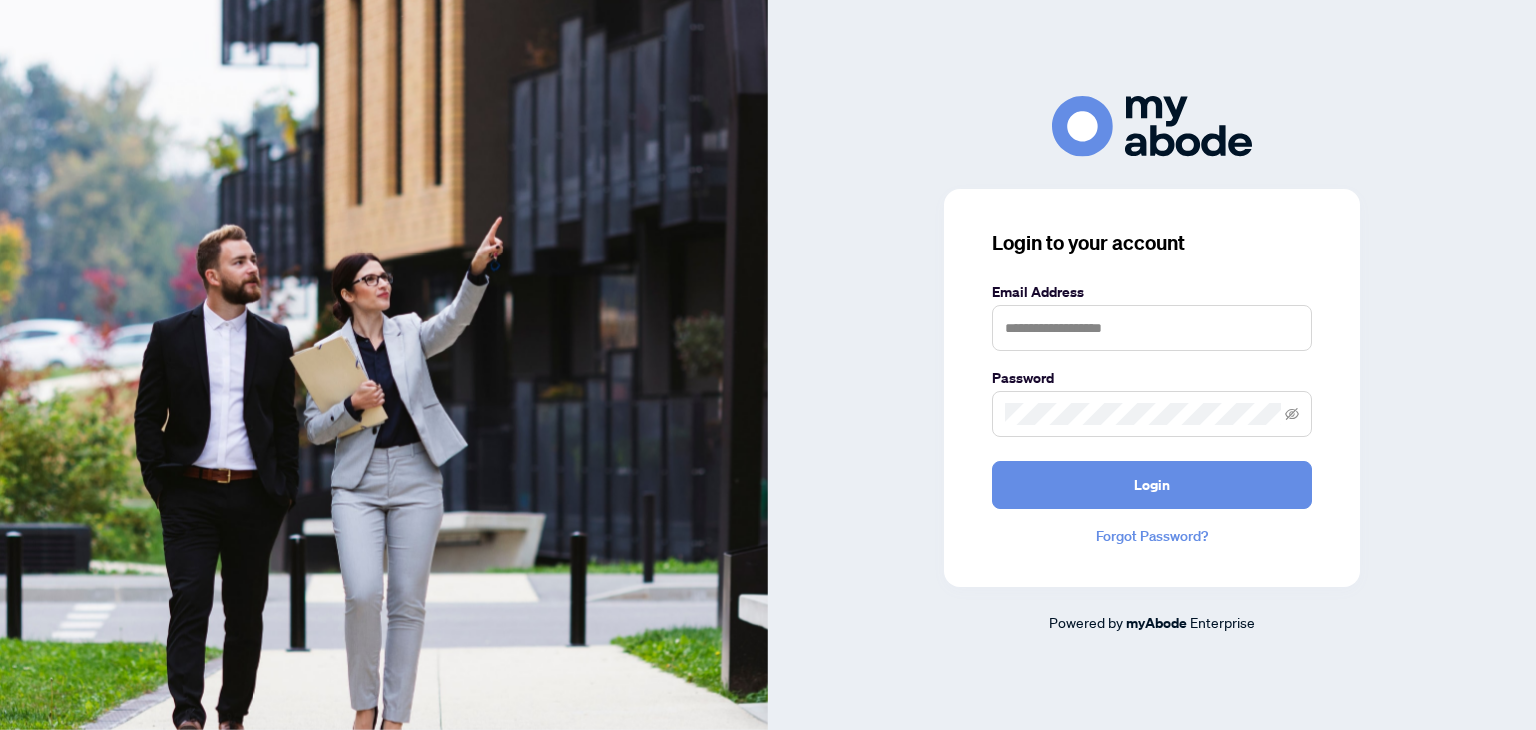 scroll, scrollTop: 0, scrollLeft: 0, axis: both 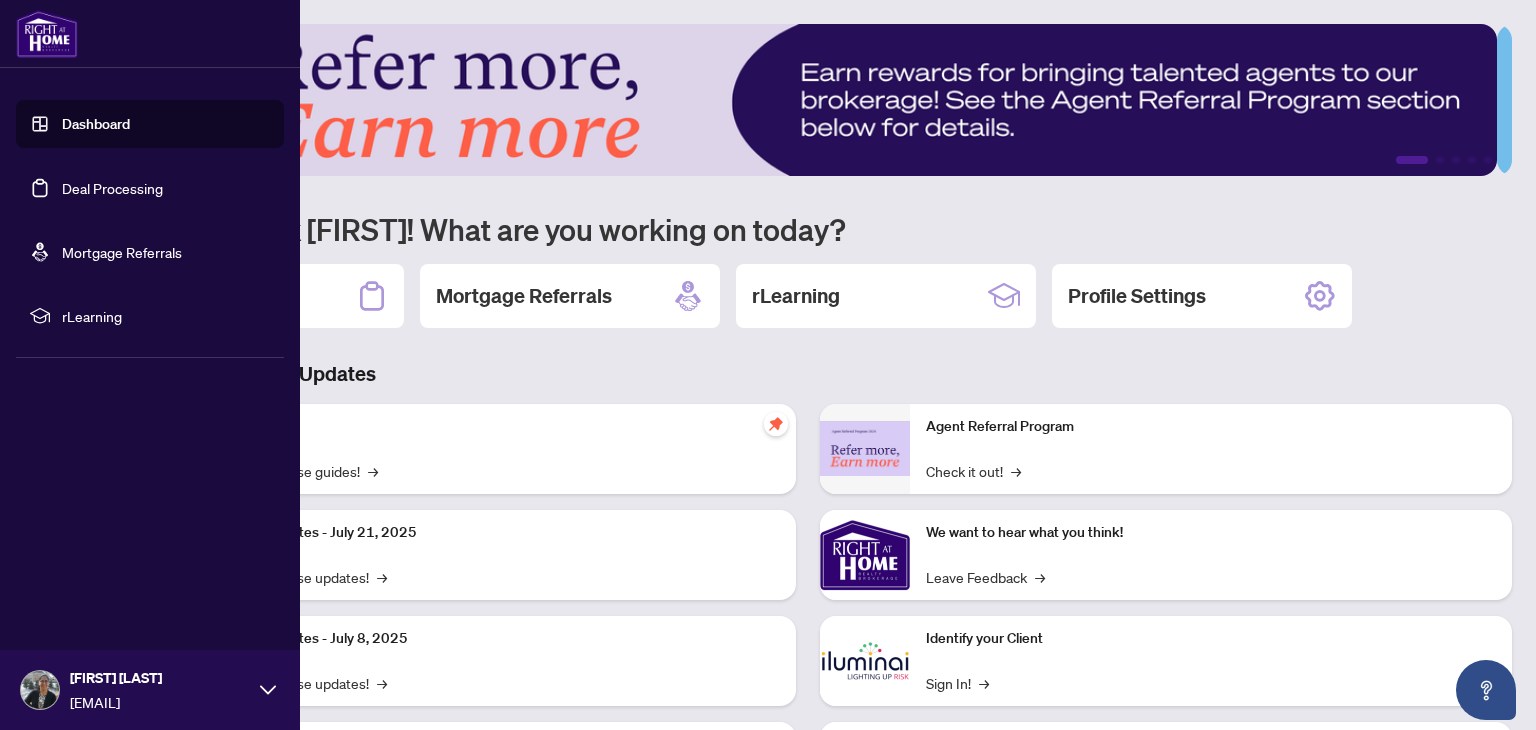 click on "Deal Processing" at bounding box center (112, 188) 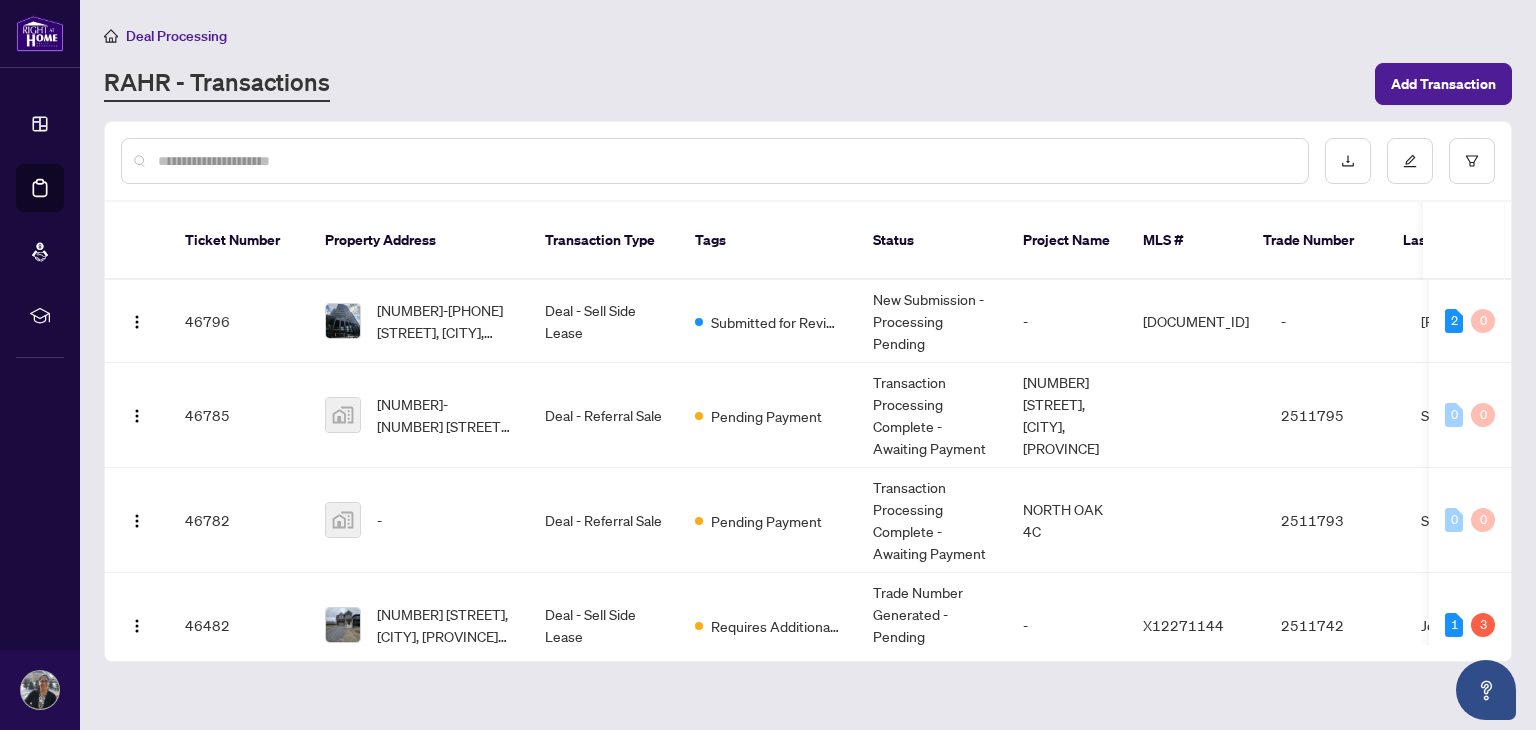 click at bounding box center (725, 161) 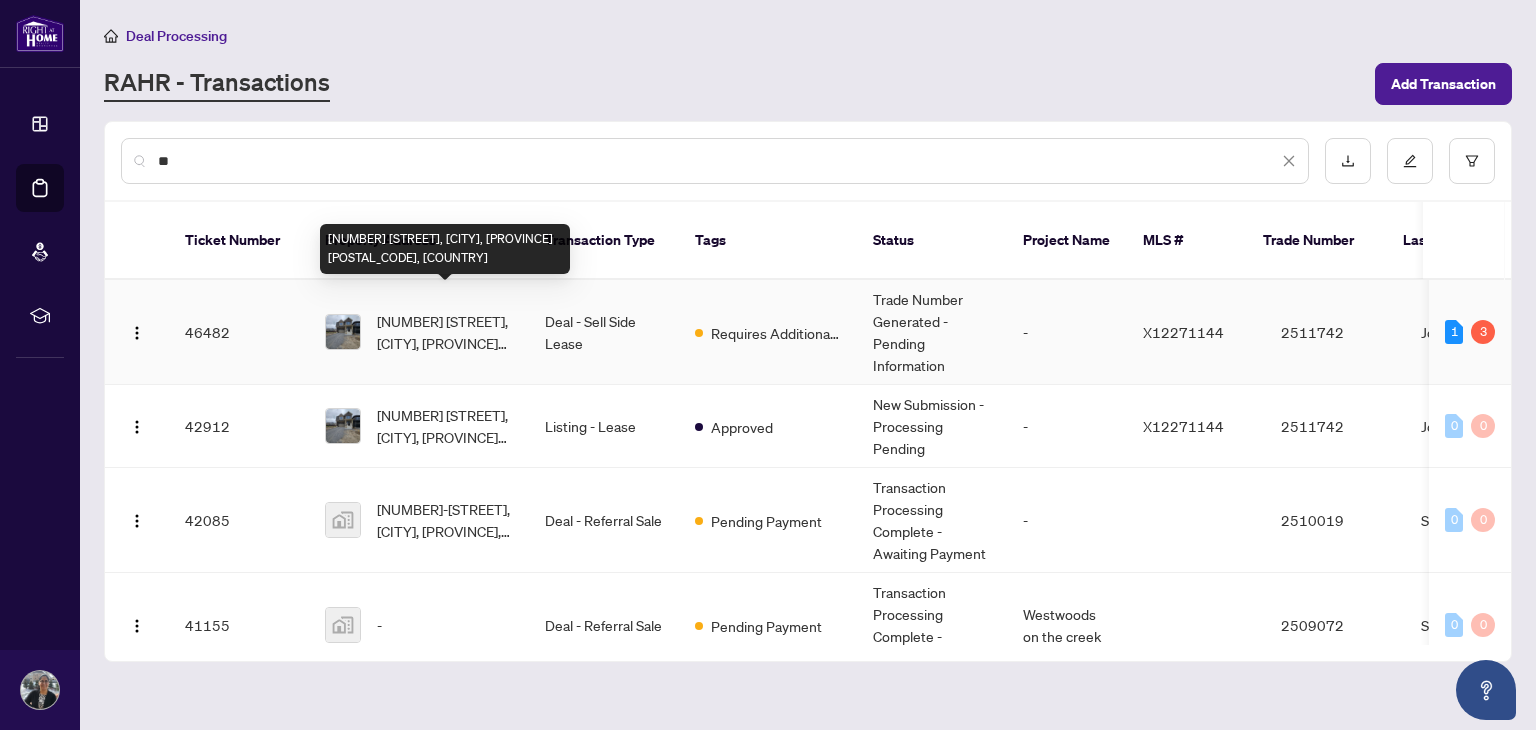 type on "**" 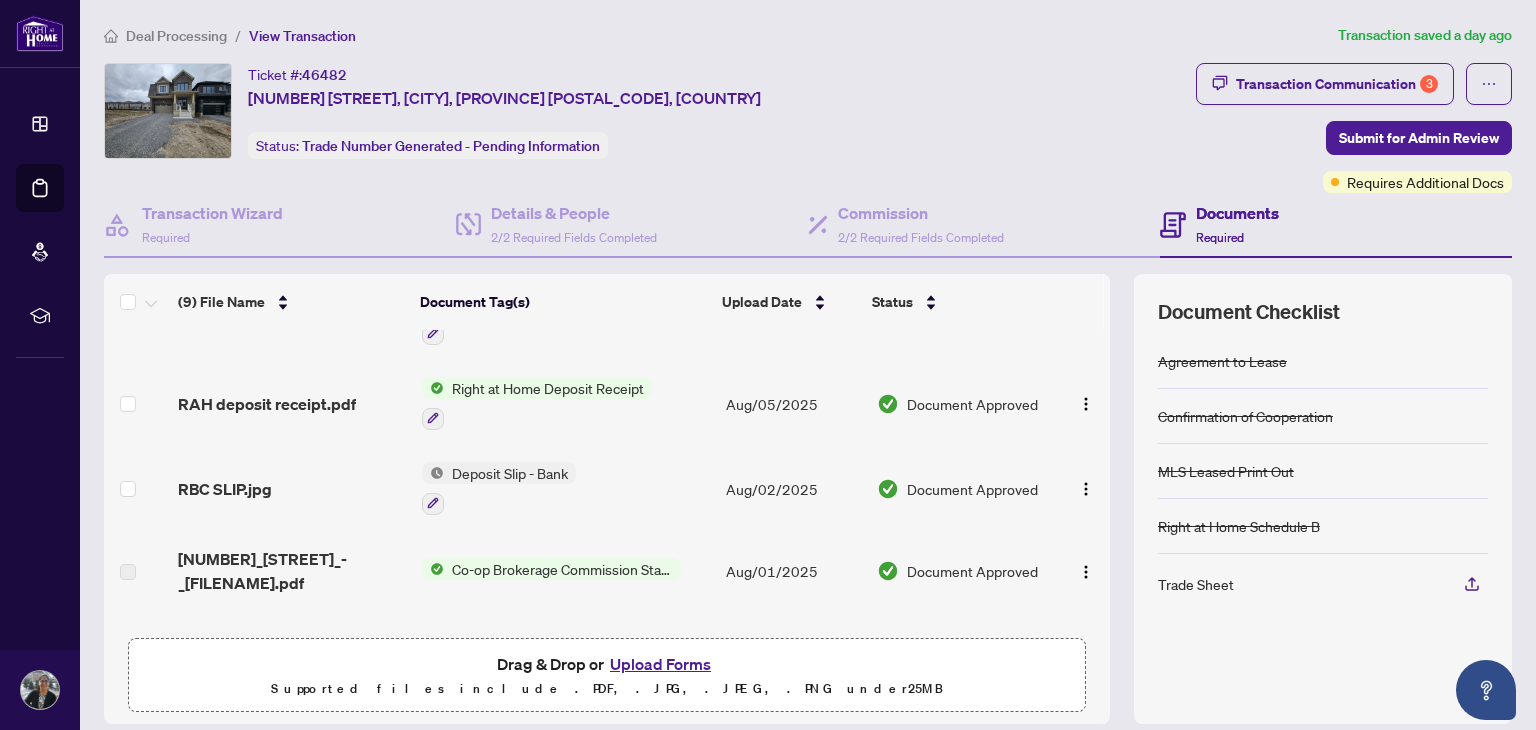 scroll, scrollTop: 200, scrollLeft: 0, axis: vertical 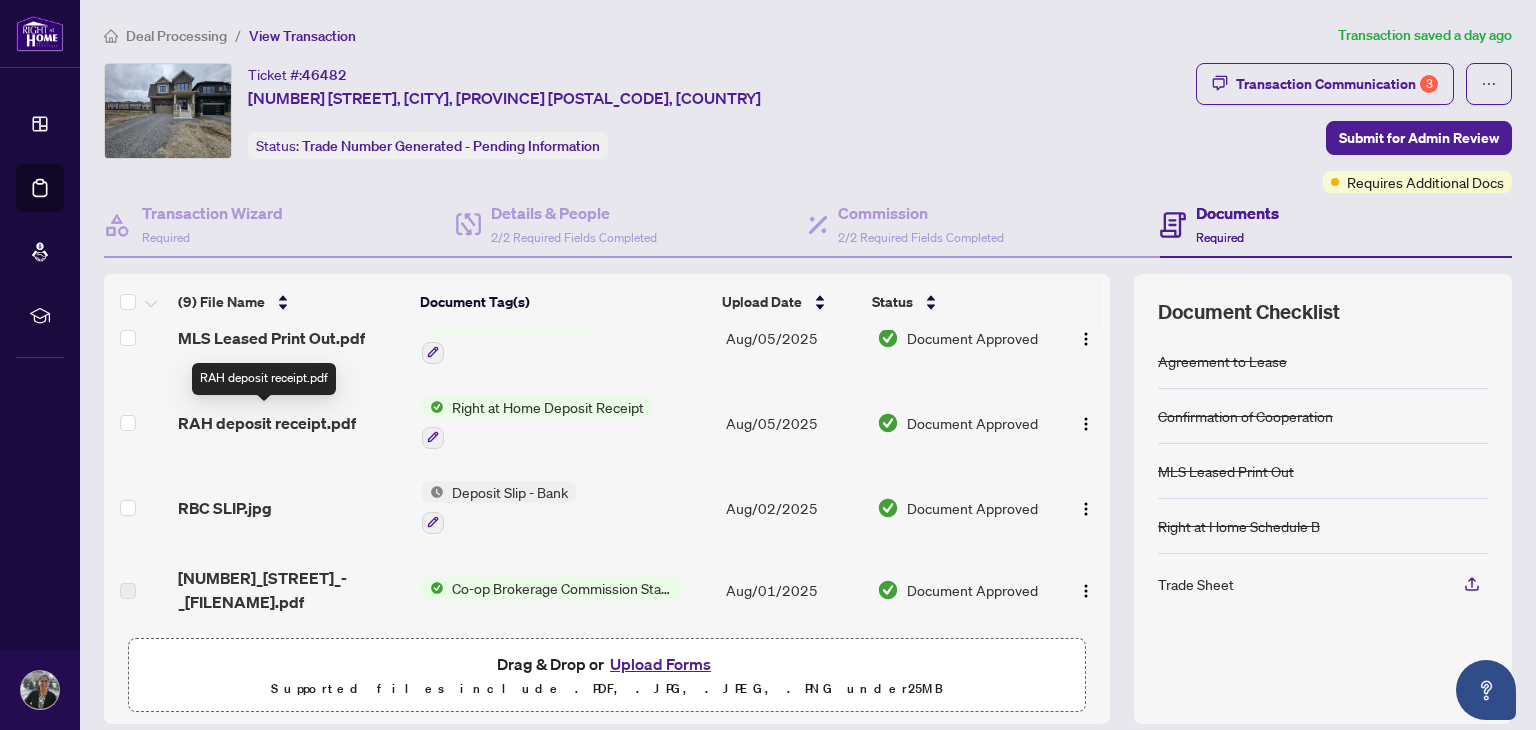 click on "RAH deposit receipt.pdf" at bounding box center (267, 423) 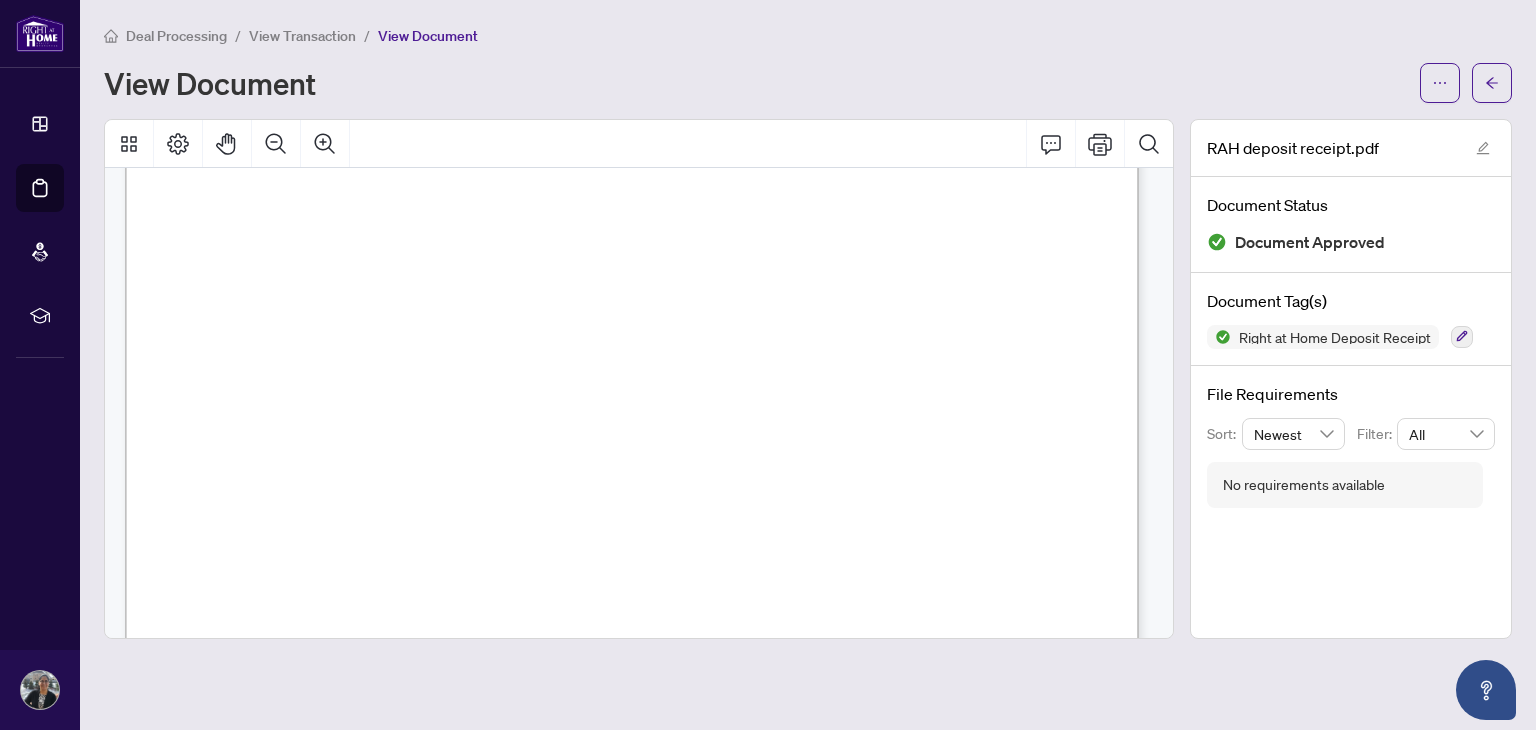 scroll, scrollTop: 390, scrollLeft: 0, axis: vertical 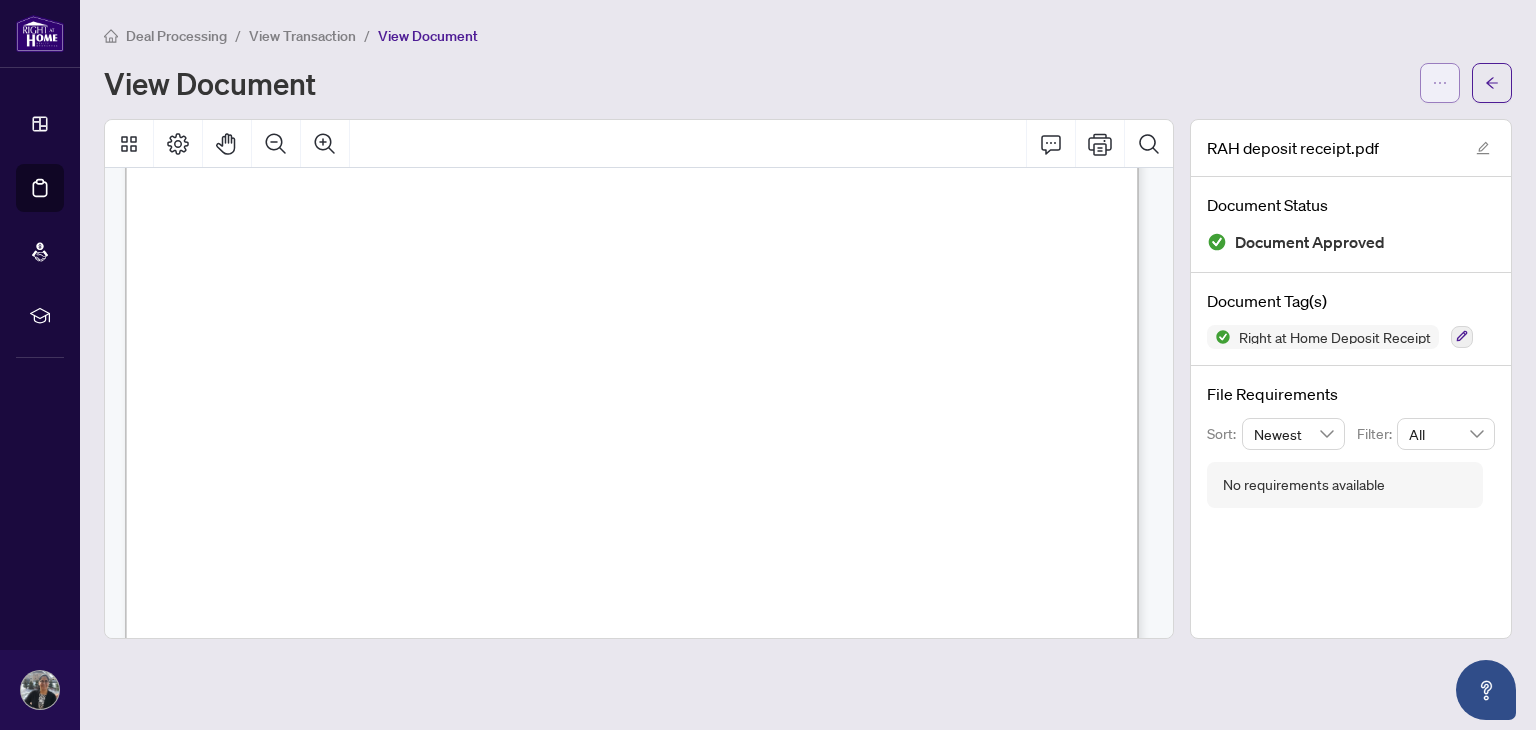 click 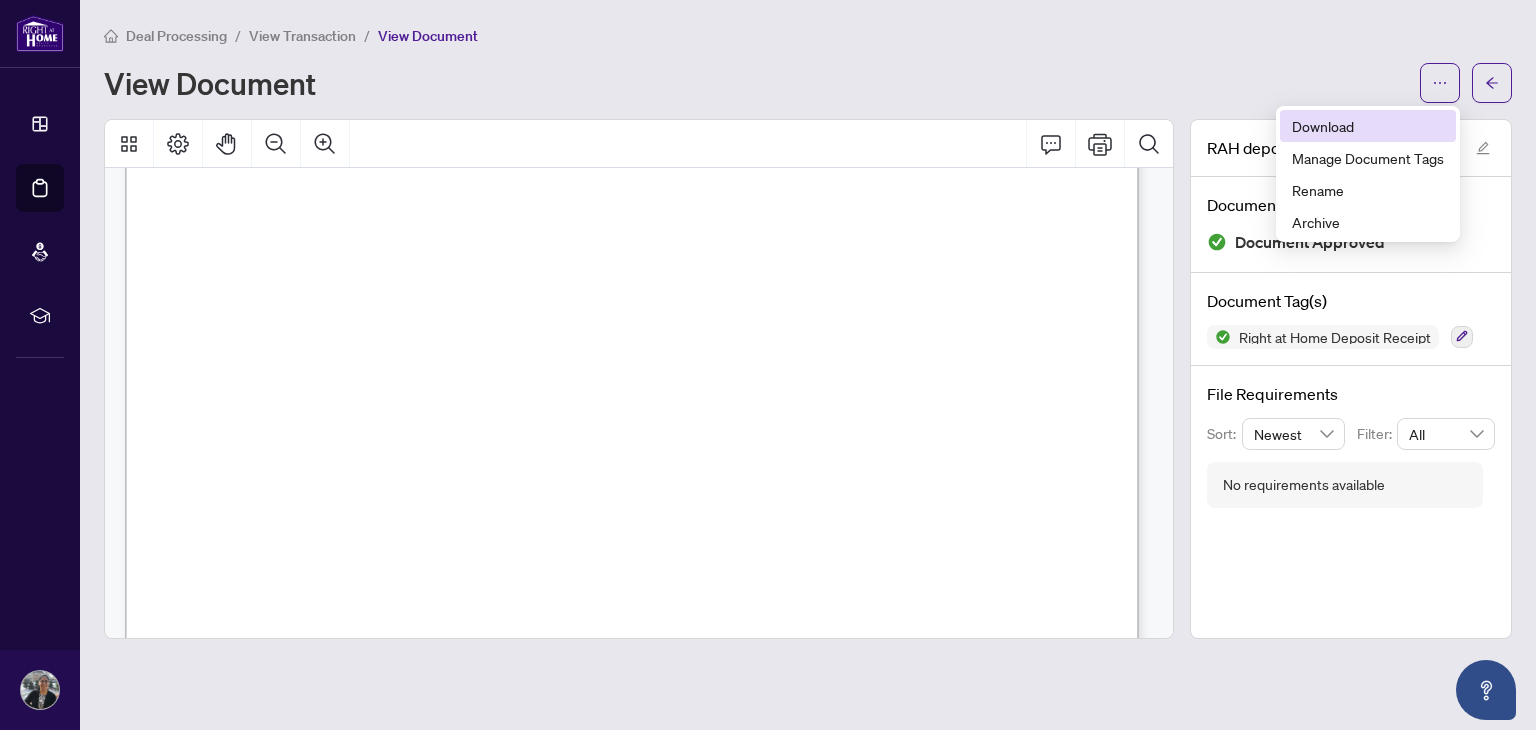 click on "Download" at bounding box center (1368, 126) 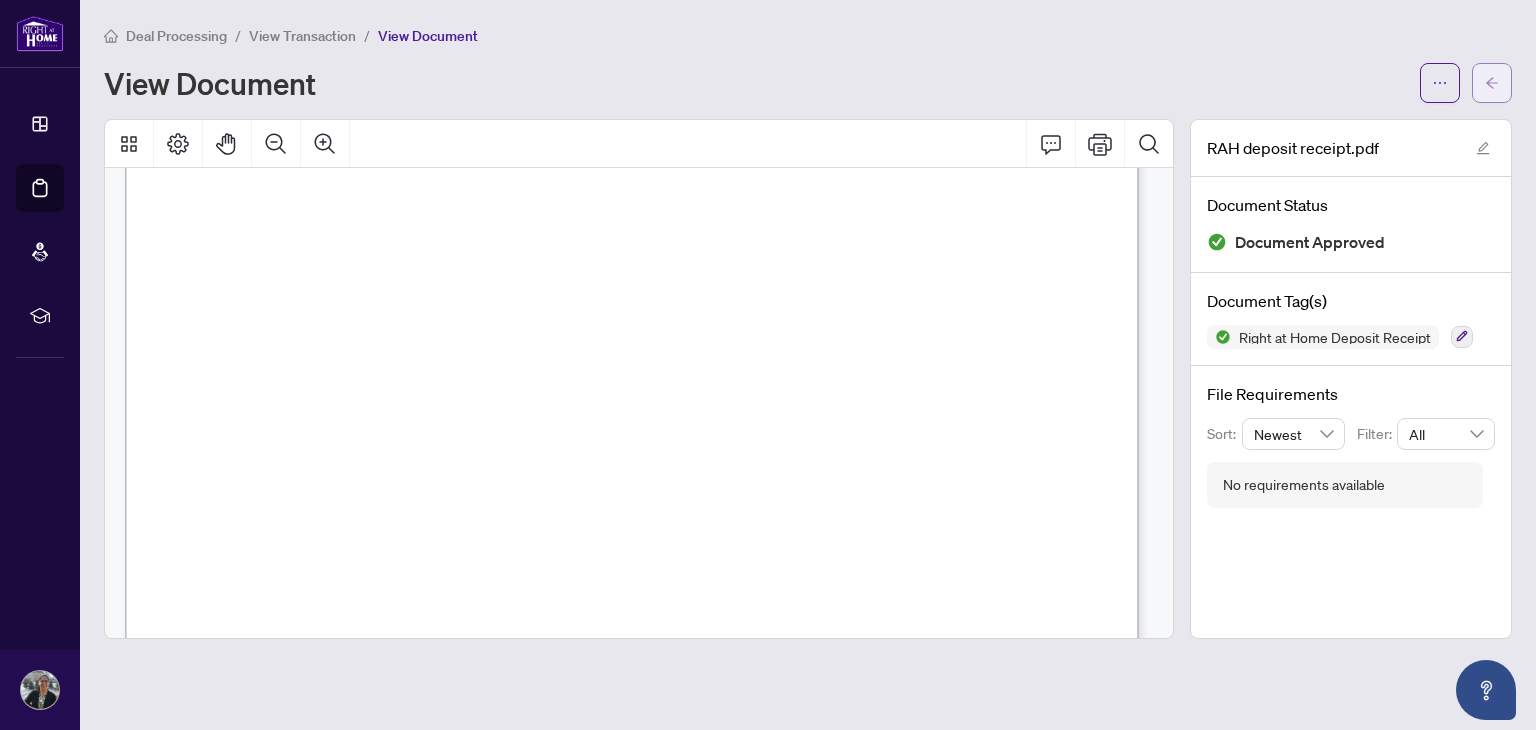 click 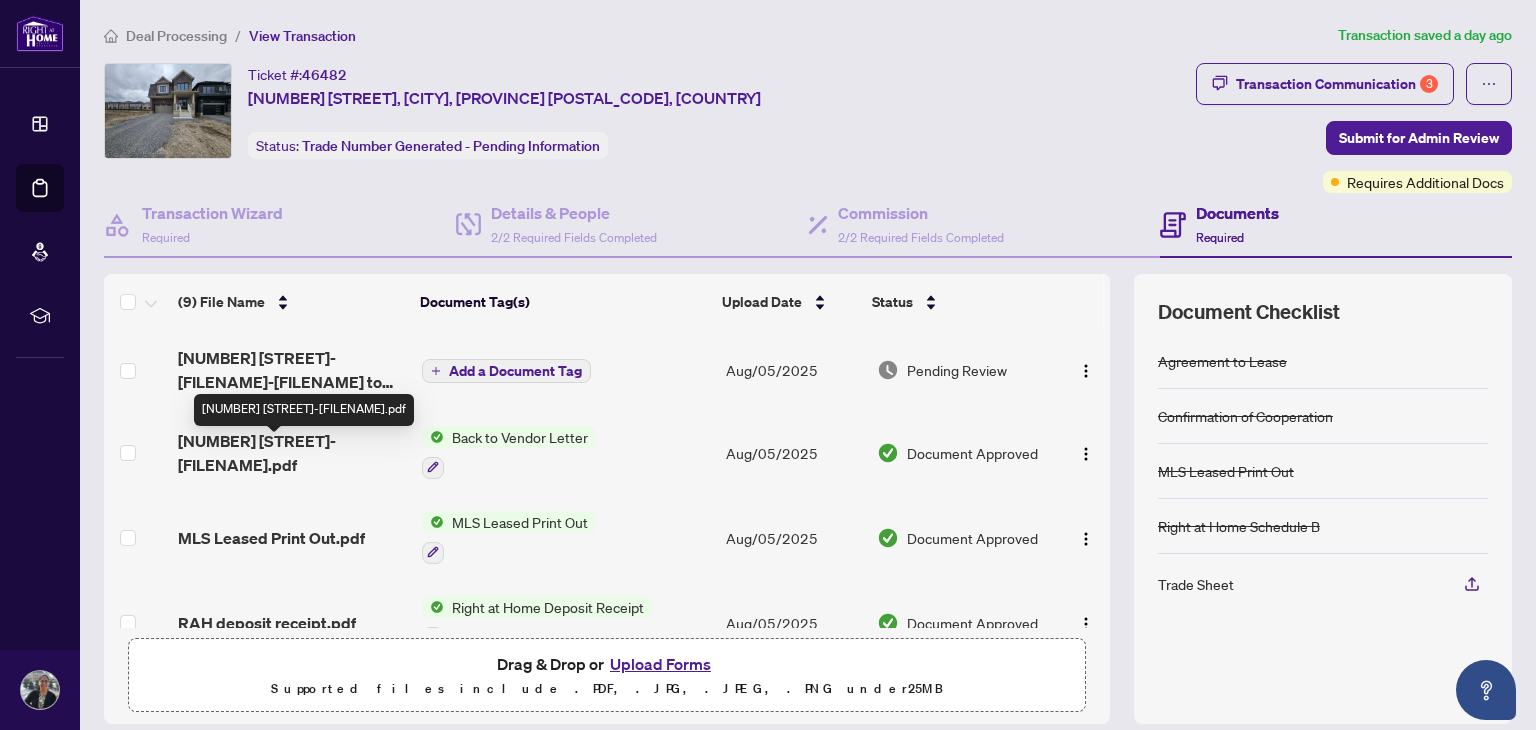 click on "[NUMBER] [STREET]-[FILENAME].pdf" at bounding box center (291, 453) 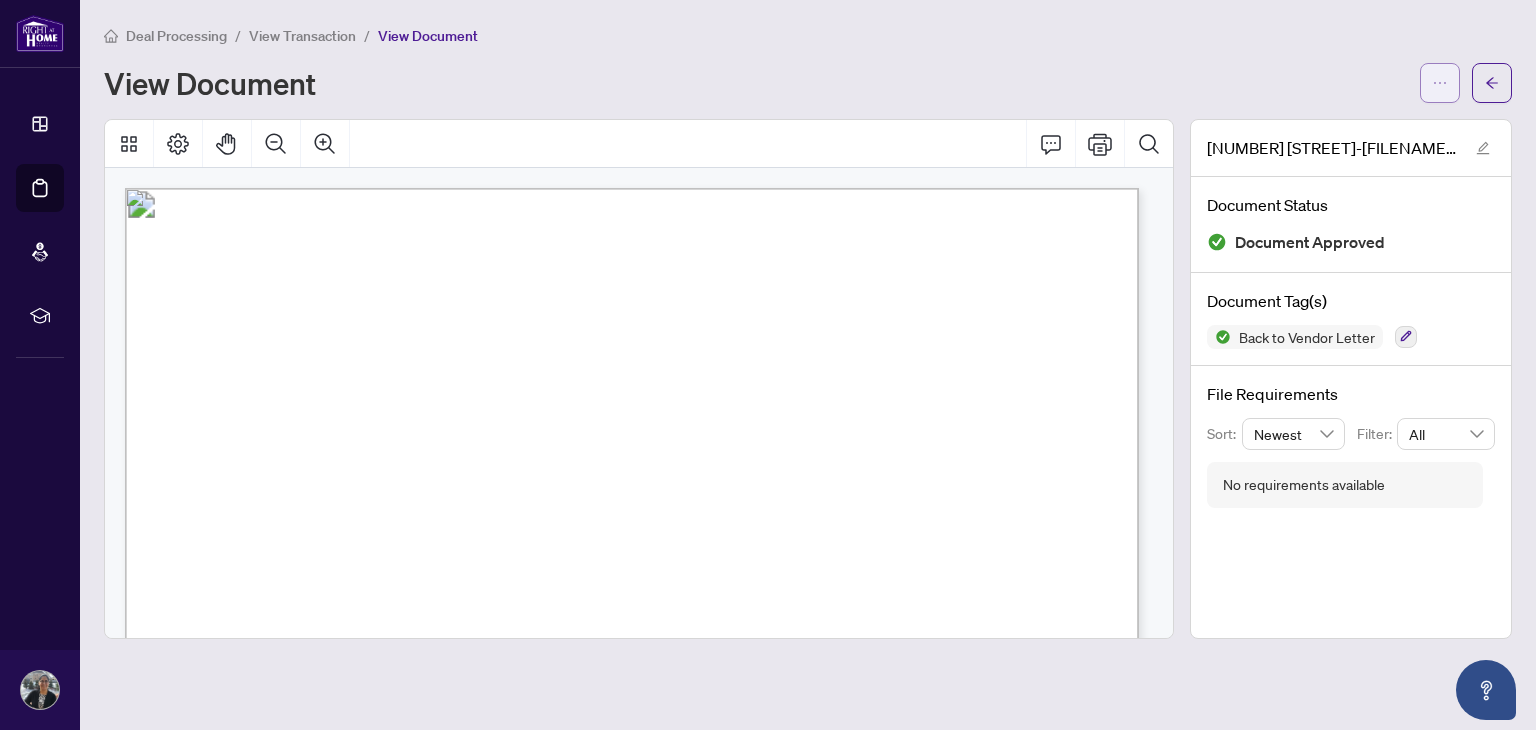 click 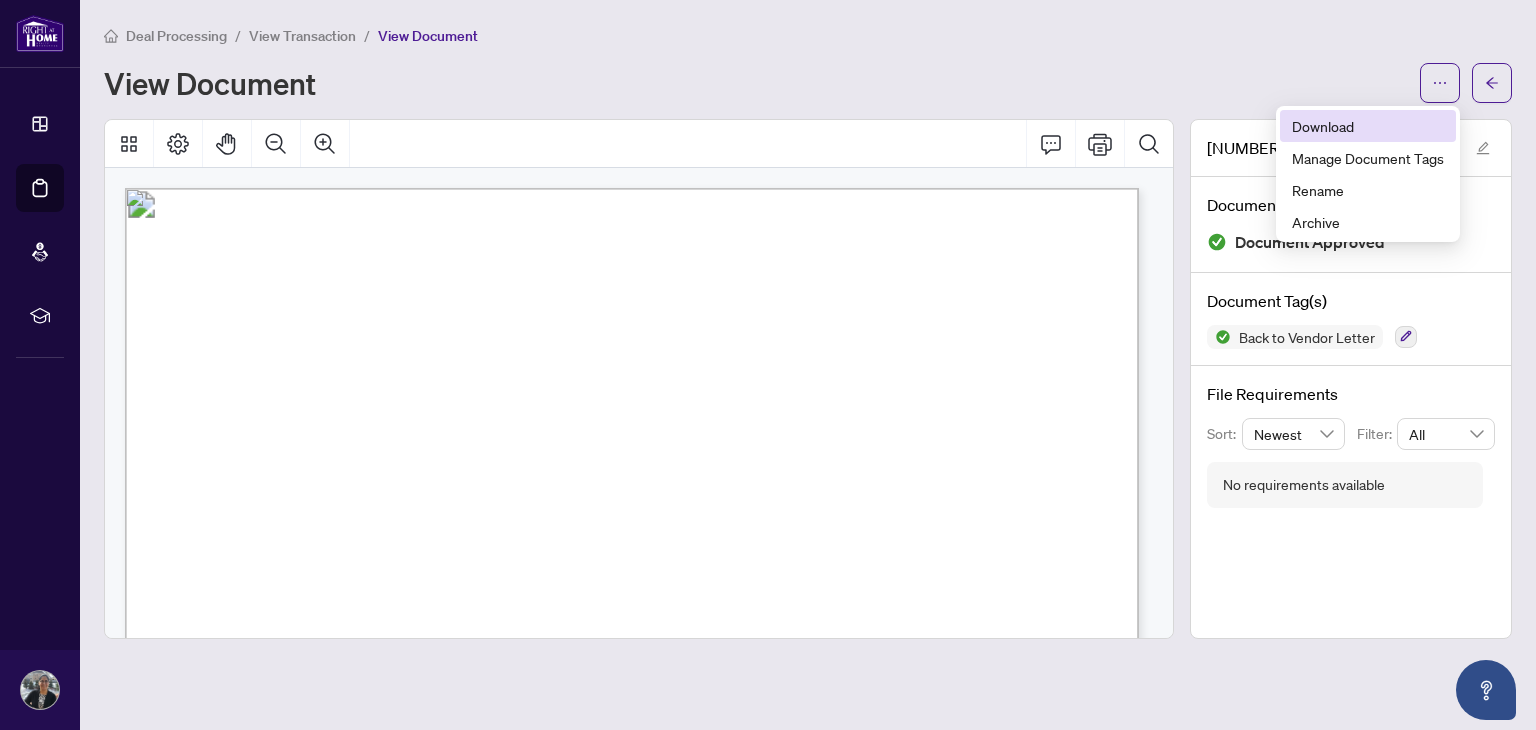 click on "Download" at bounding box center (1368, 126) 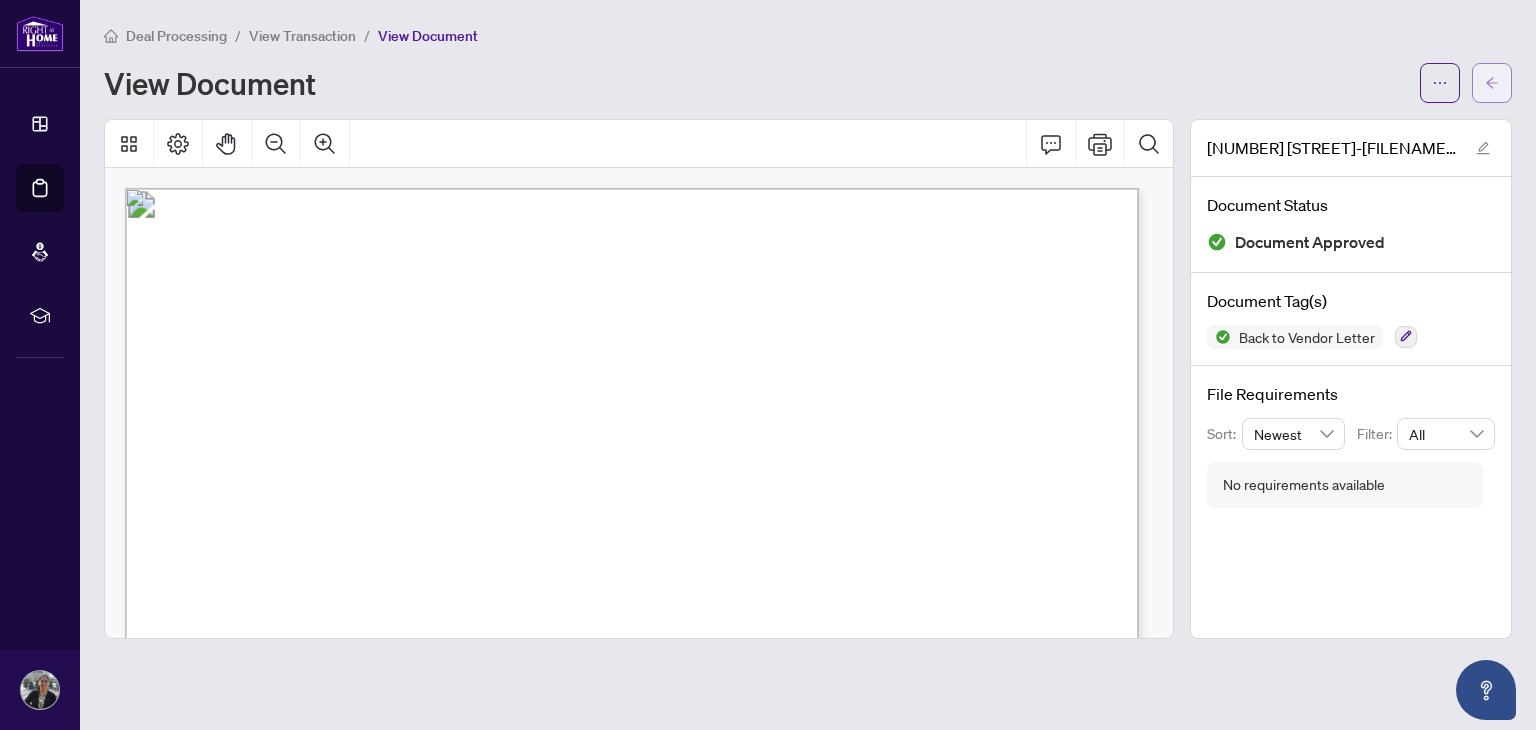 click 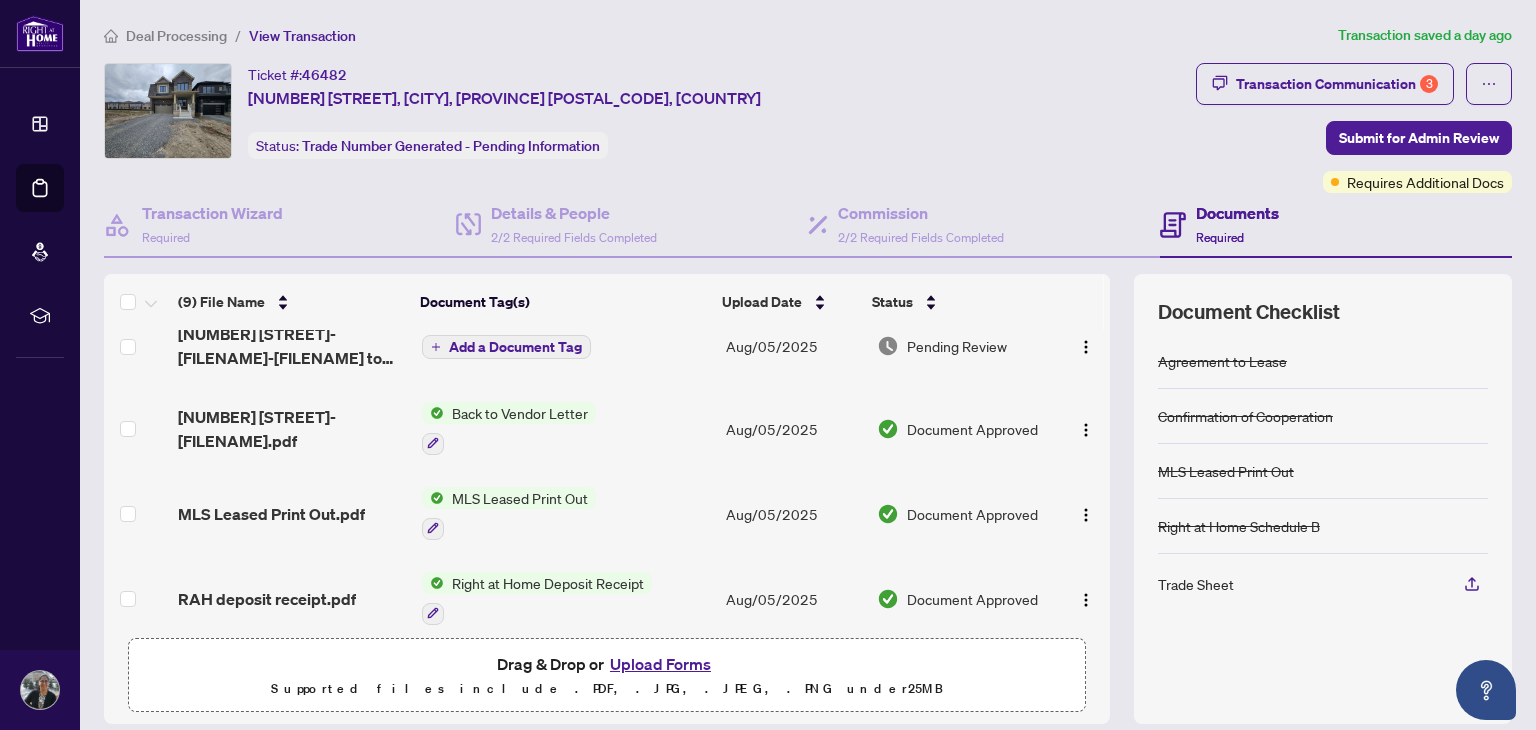 scroll, scrollTop: 0, scrollLeft: 0, axis: both 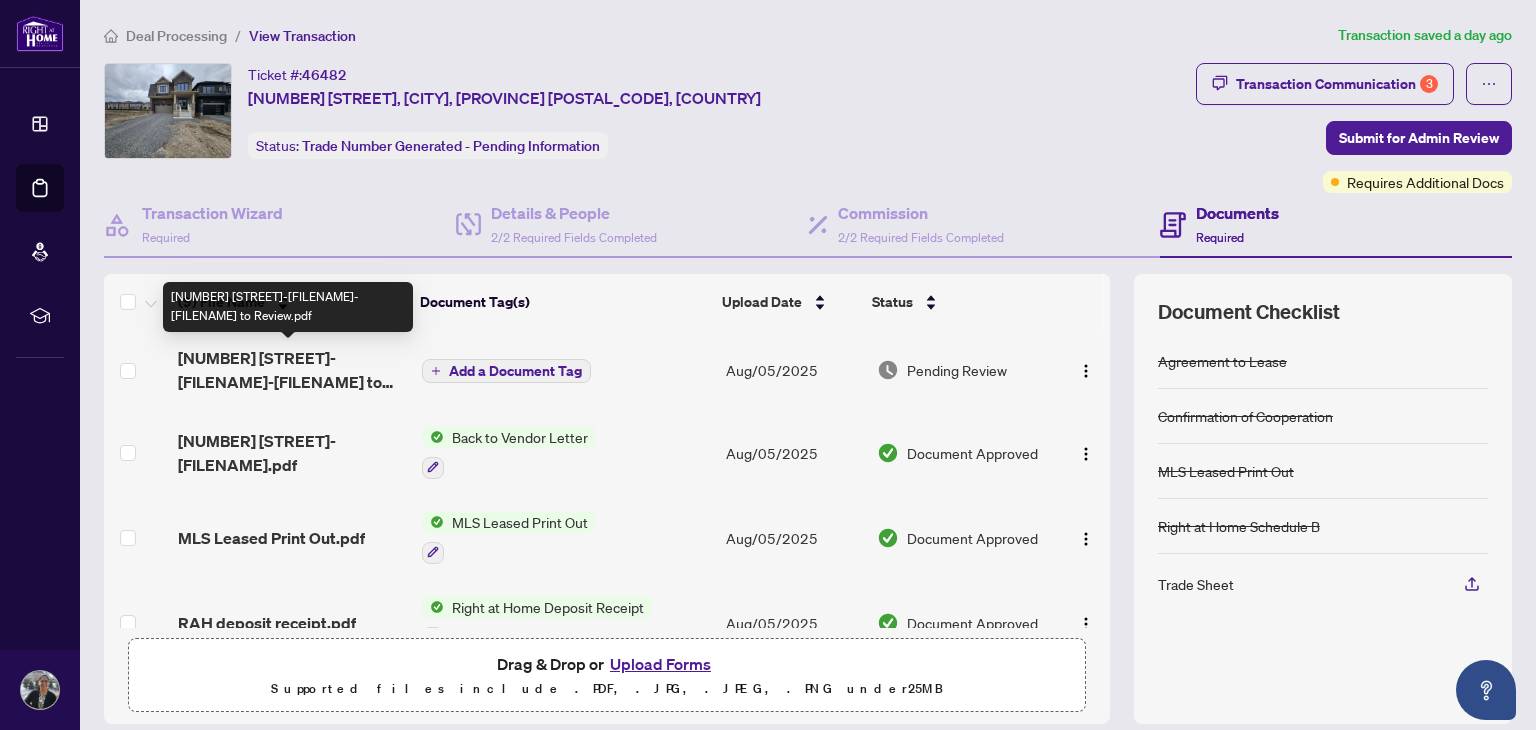 click on "[NUMBER] [STREET]-[FILENAME]-[FILENAME] to Review.pdf" at bounding box center (291, 370) 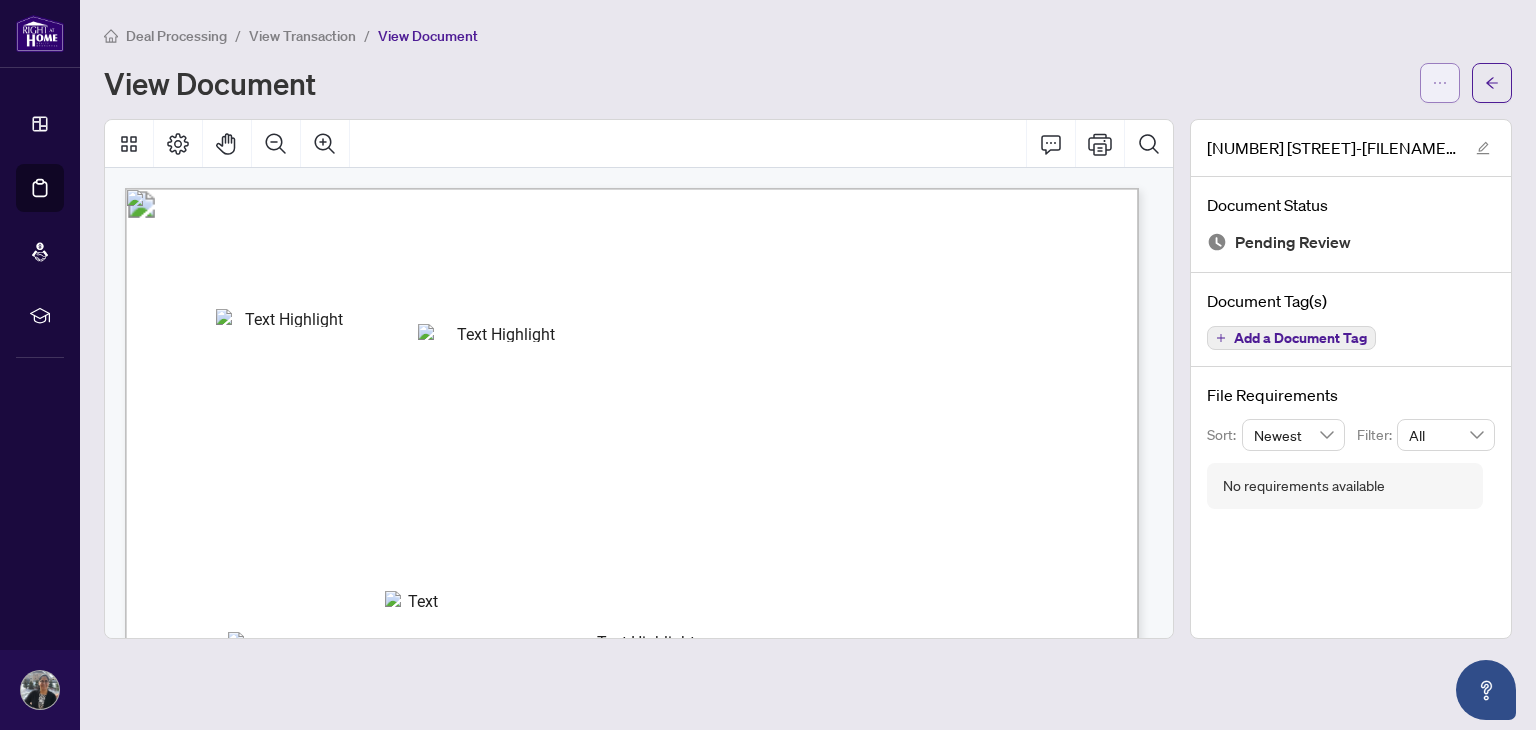 click 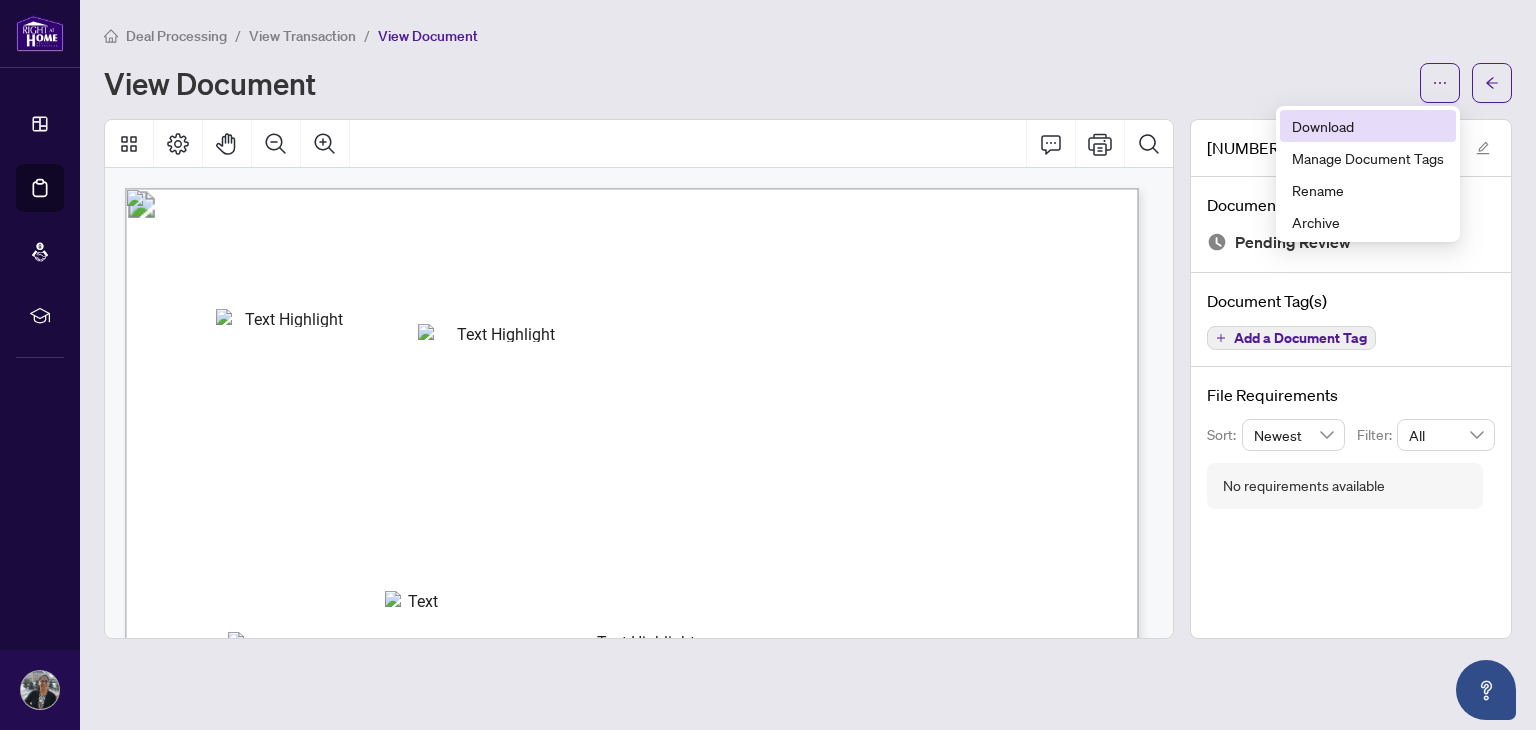 click on "Download" at bounding box center [1368, 126] 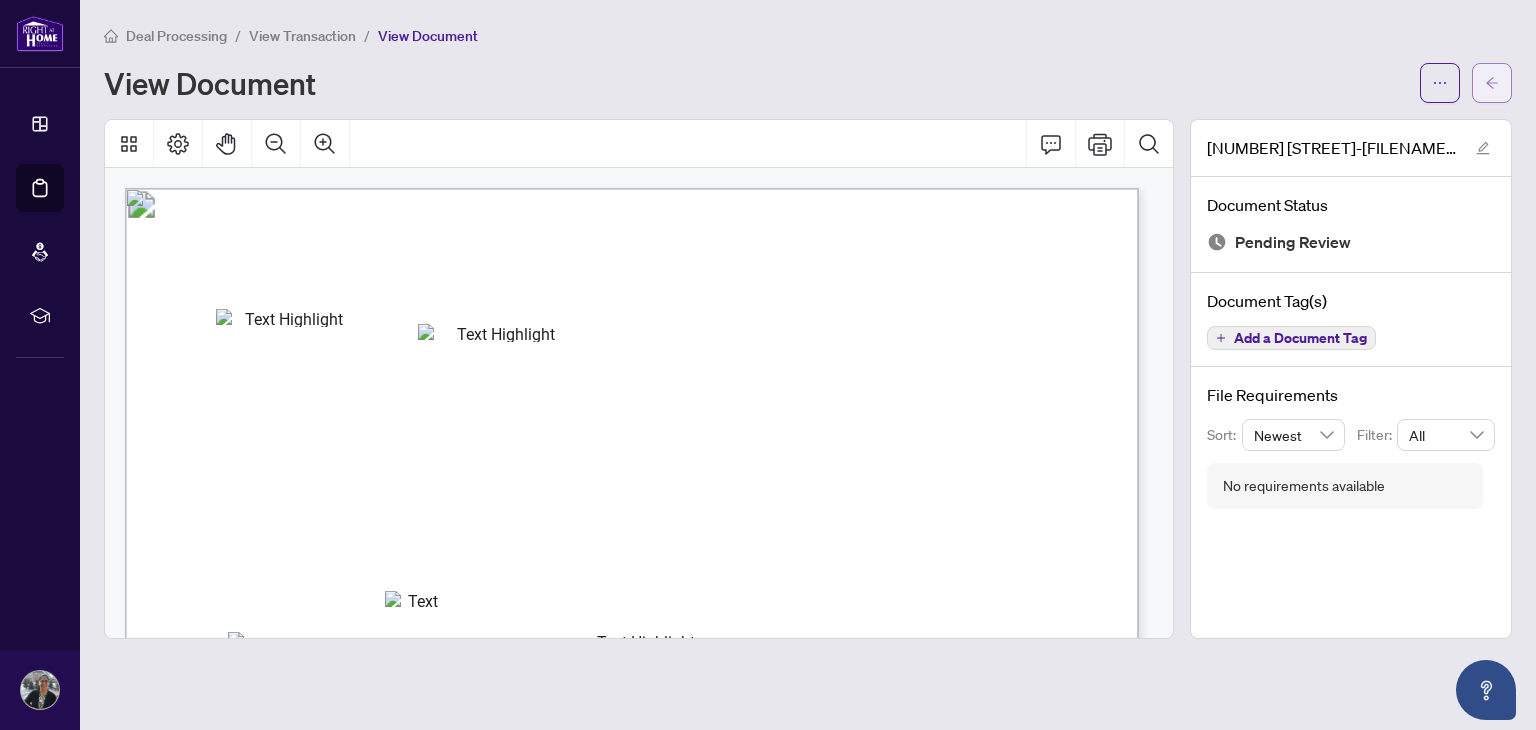 click at bounding box center (1492, 83) 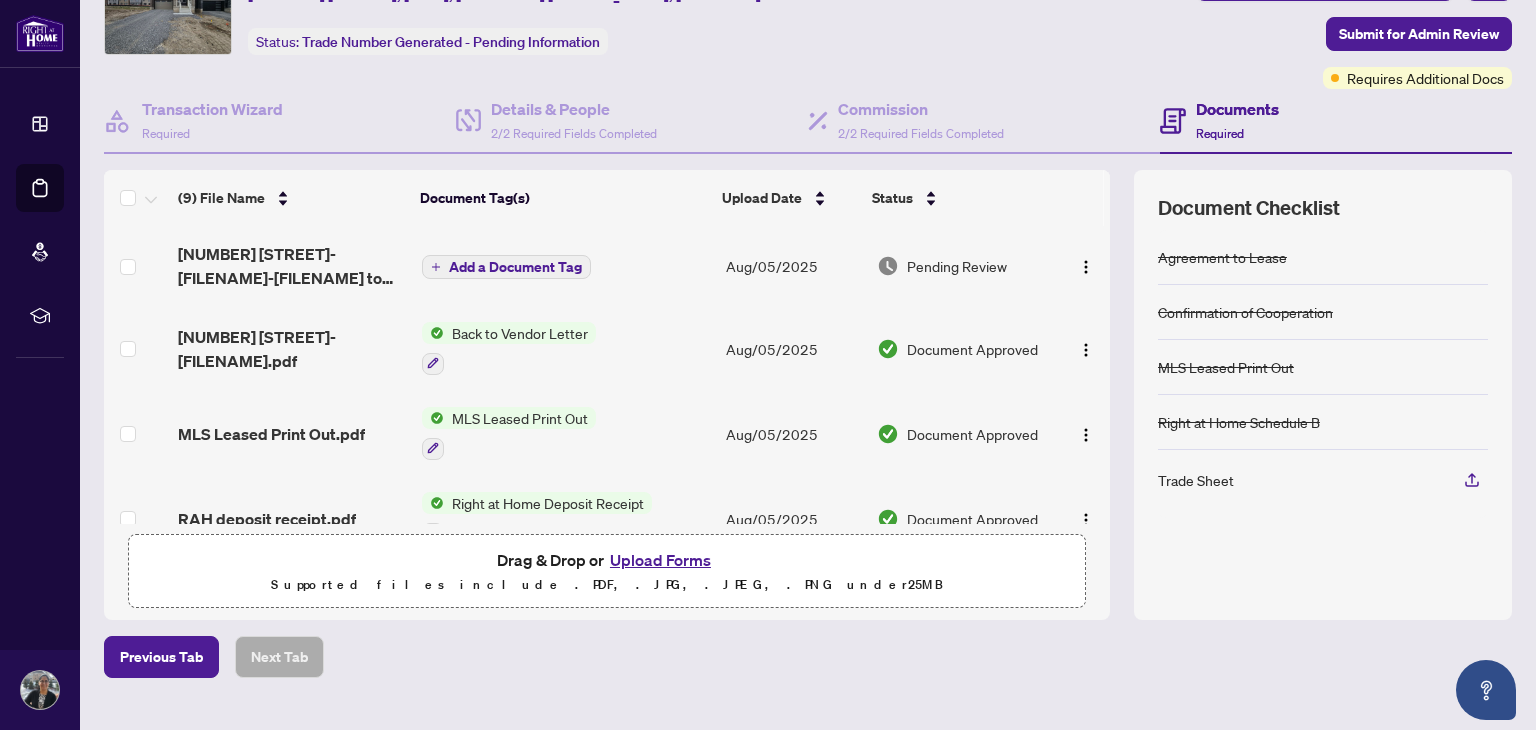 scroll, scrollTop: 120, scrollLeft: 0, axis: vertical 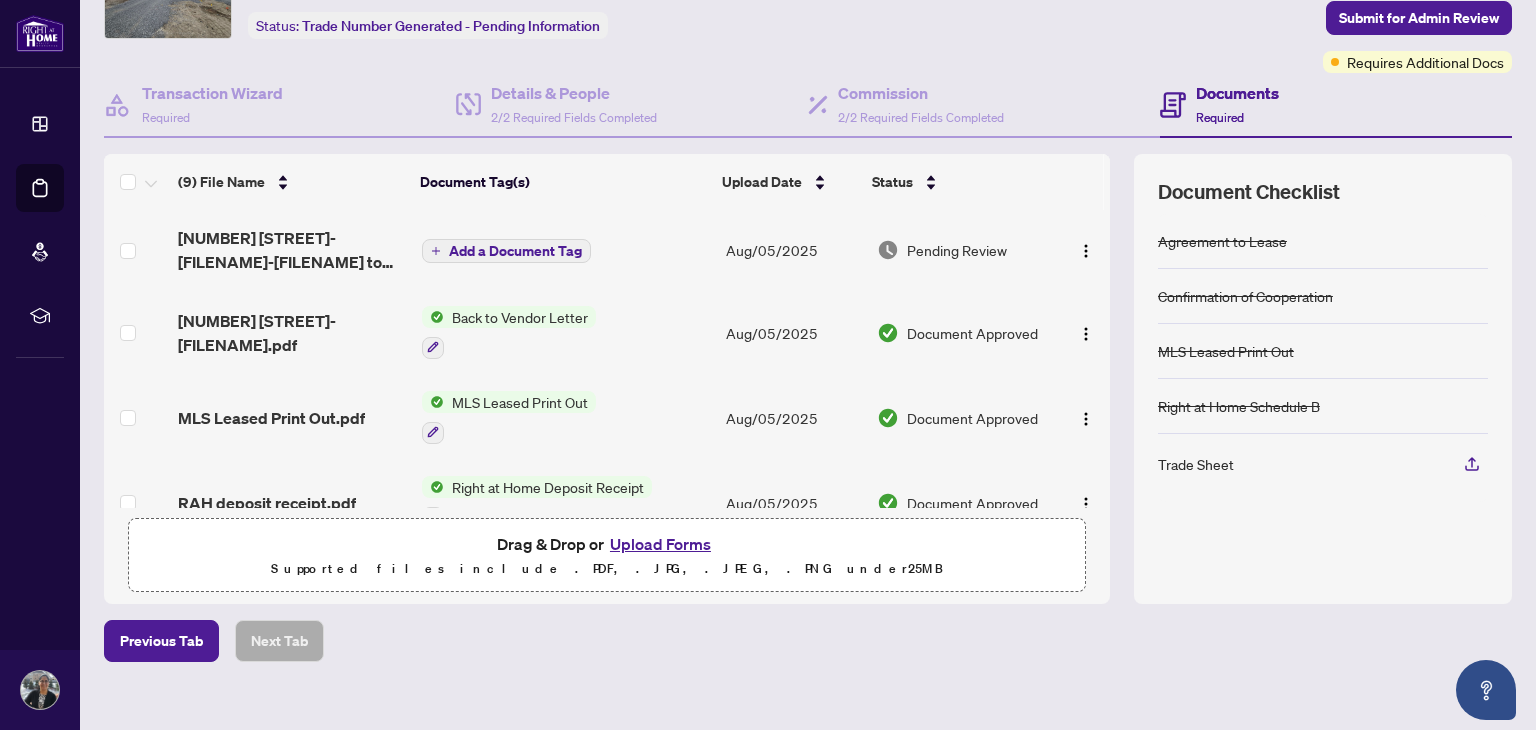 click on "Back to Vendor Letter" at bounding box center (566, 332) 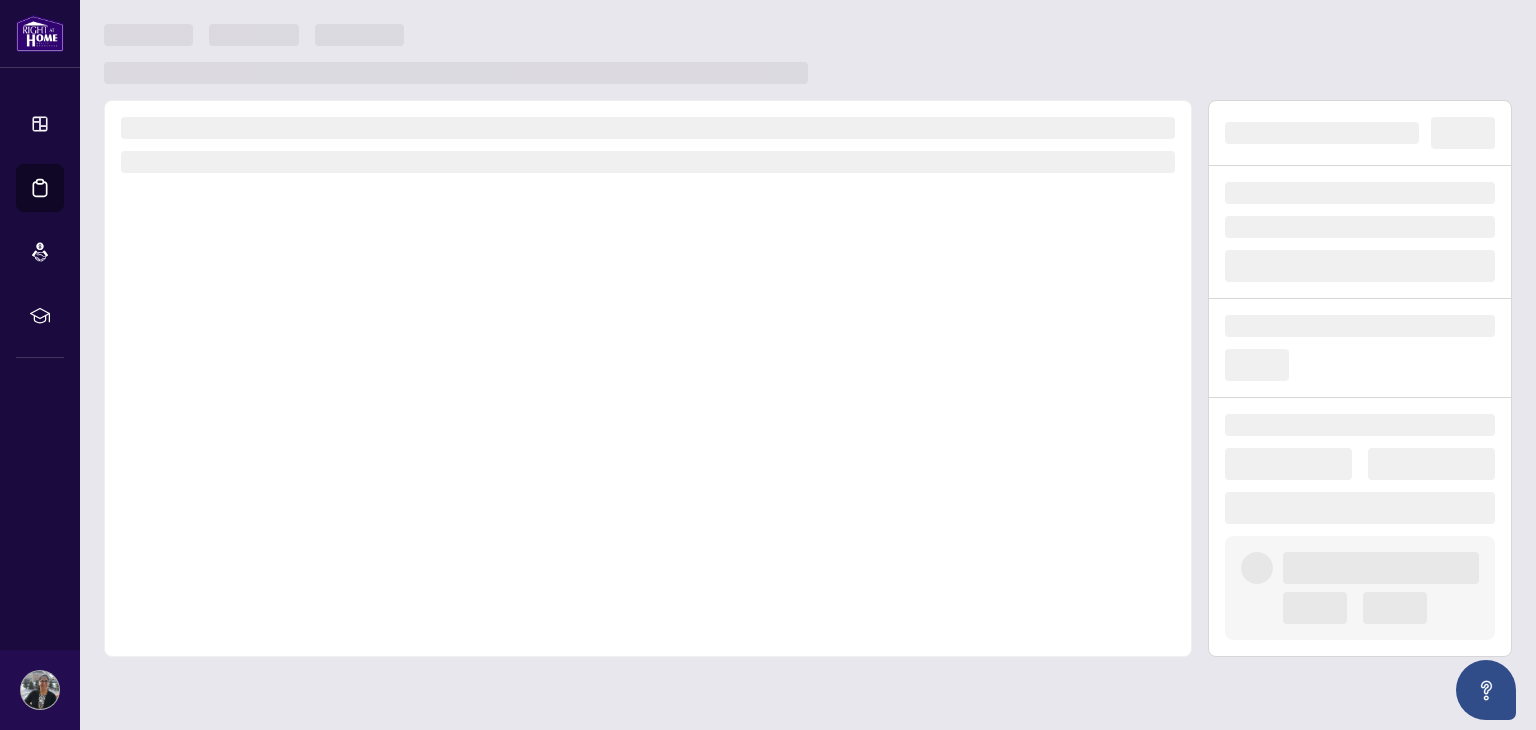 scroll, scrollTop: 0, scrollLeft: 0, axis: both 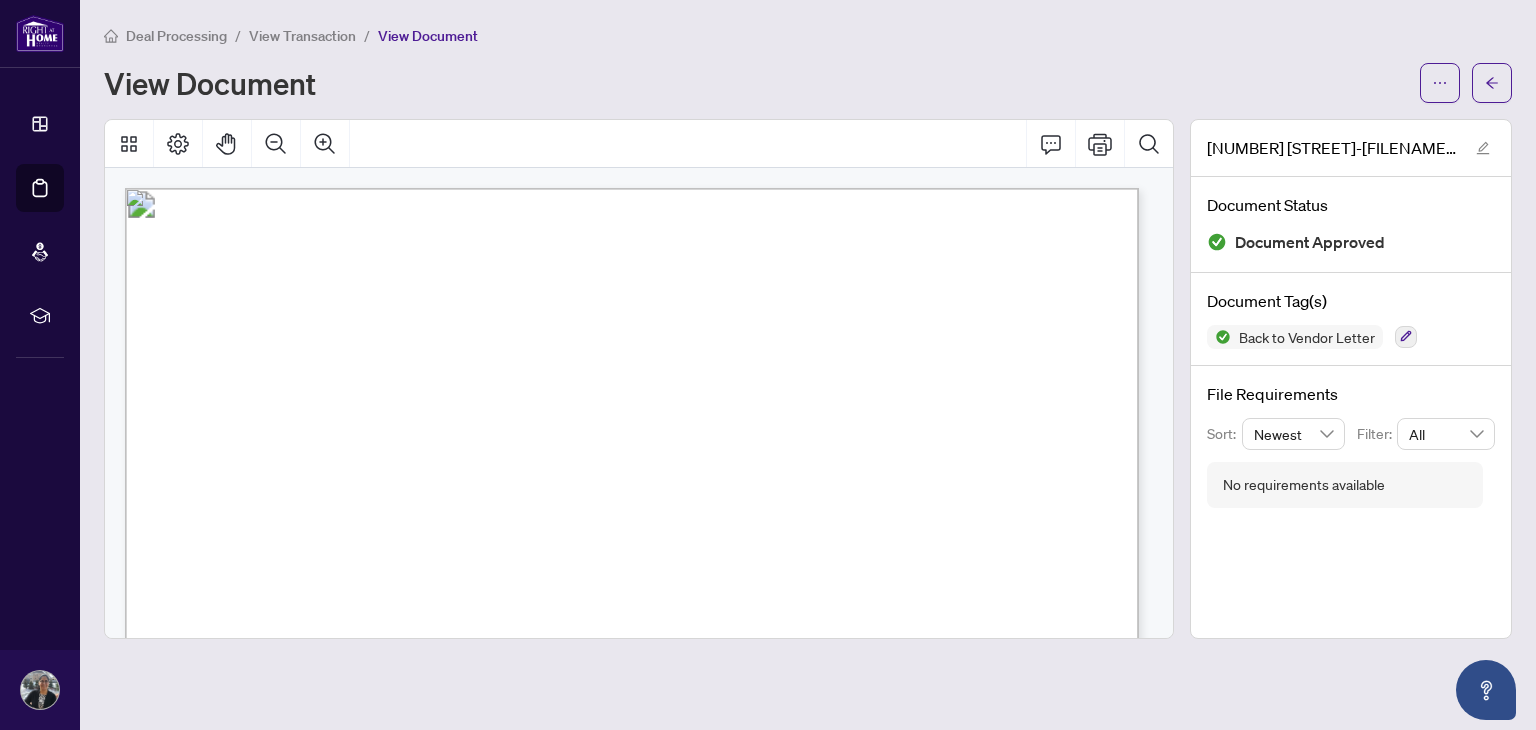 drag, startPoint x: 468, startPoint y: 345, endPoint x: 668, endPoint y: 436, distance: 219.72939 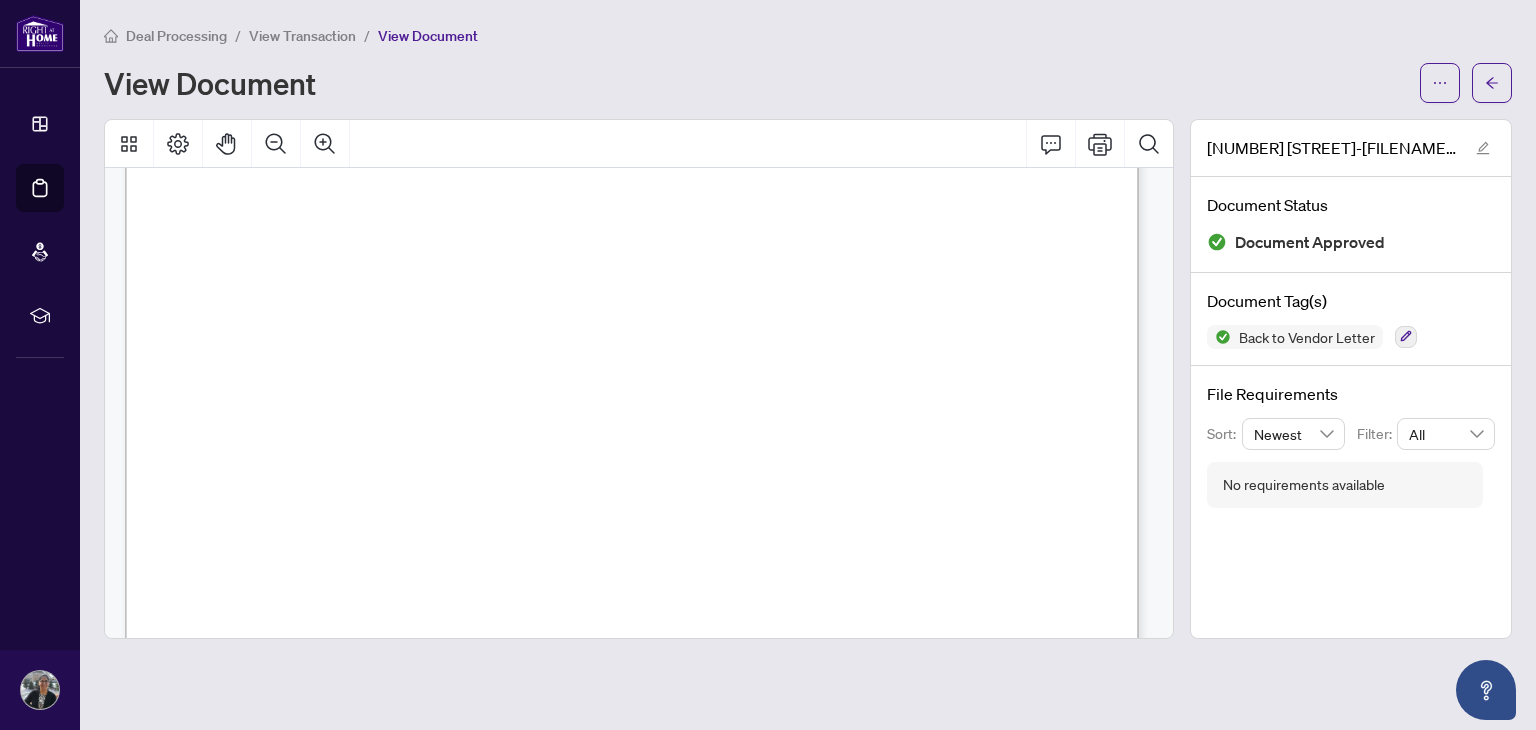 scroll, scrollTop: 189, scrollLeft: 0, axis: vertical 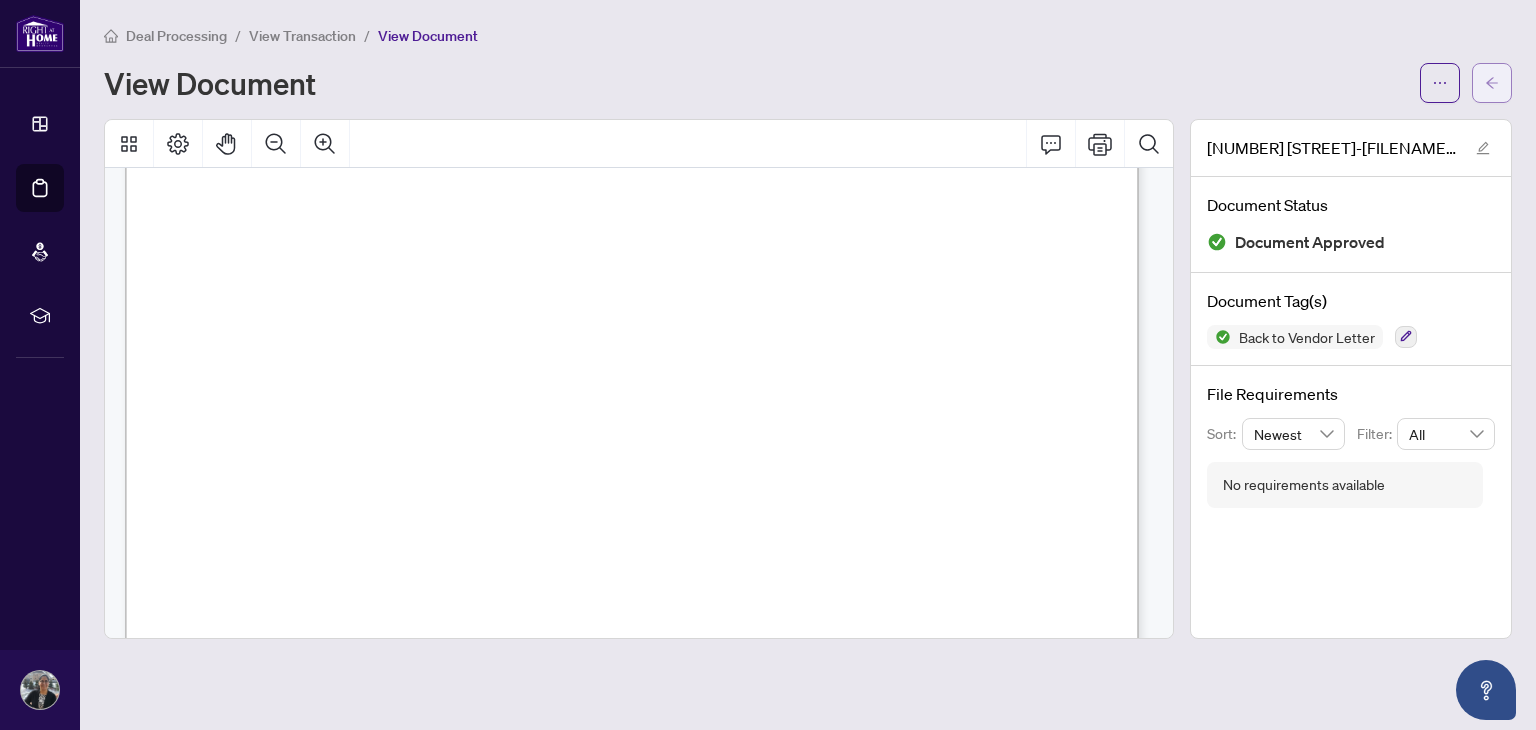 click 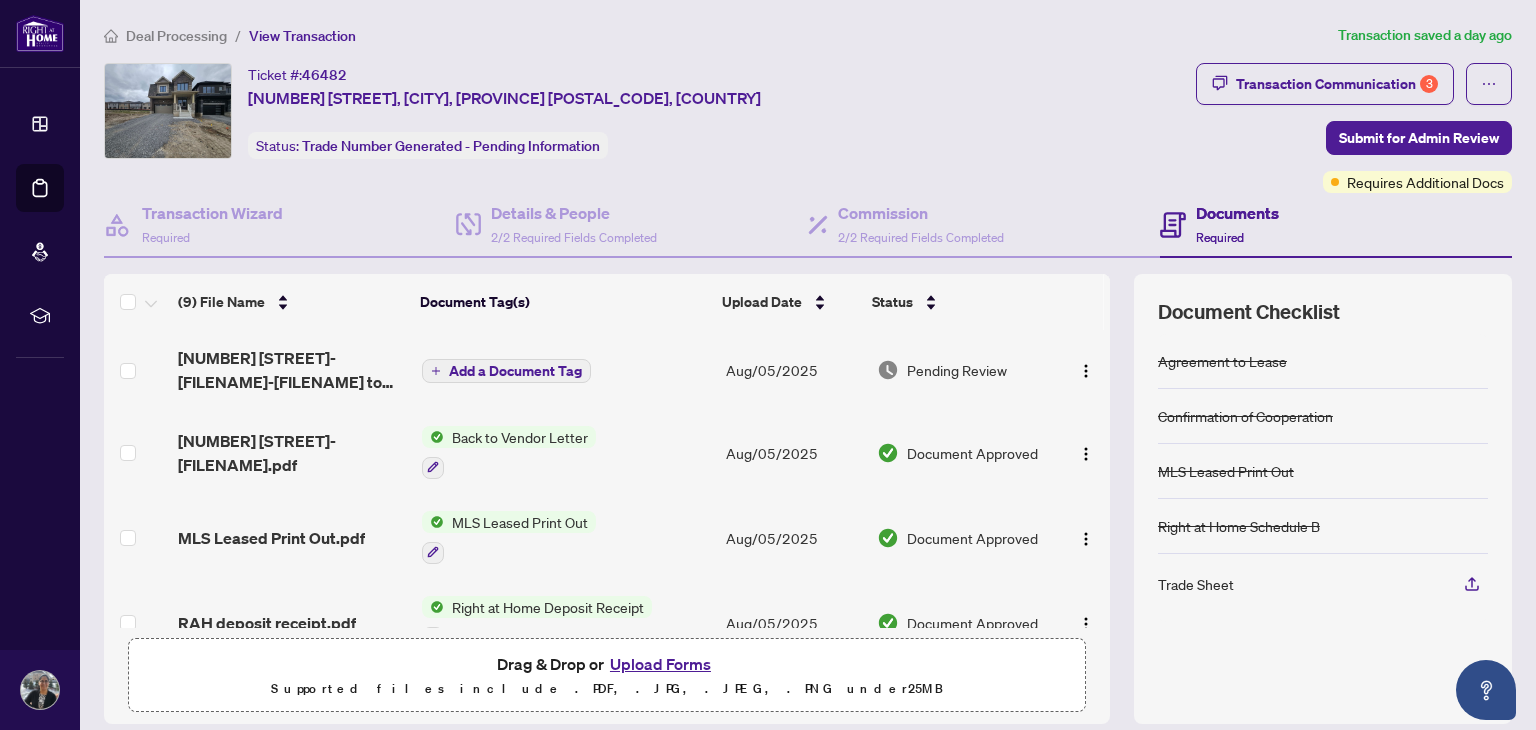 click on "Ticket #:  [NUMBER] [NUMBER] [STREET], [CITY], [PROVINCE] [POSTAL_CODE], [COUNTRY] Status:   Trade Number Generated - Pending Information" at bounding box center [646, 111] 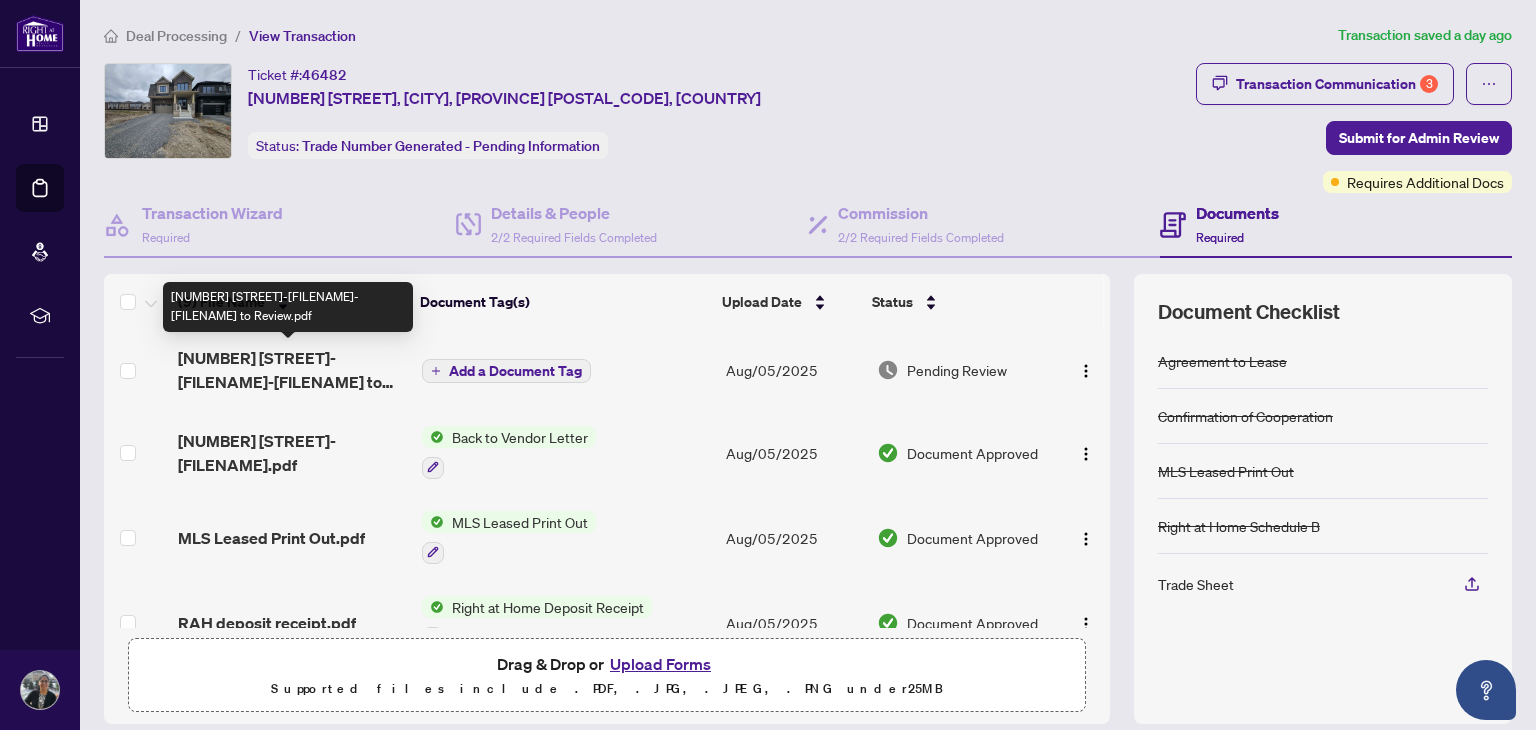 click on "[NUMBER] [STREET]-[FILENAME]-[FILENAME] to Review.pdf" at bounding box center (291, 370) 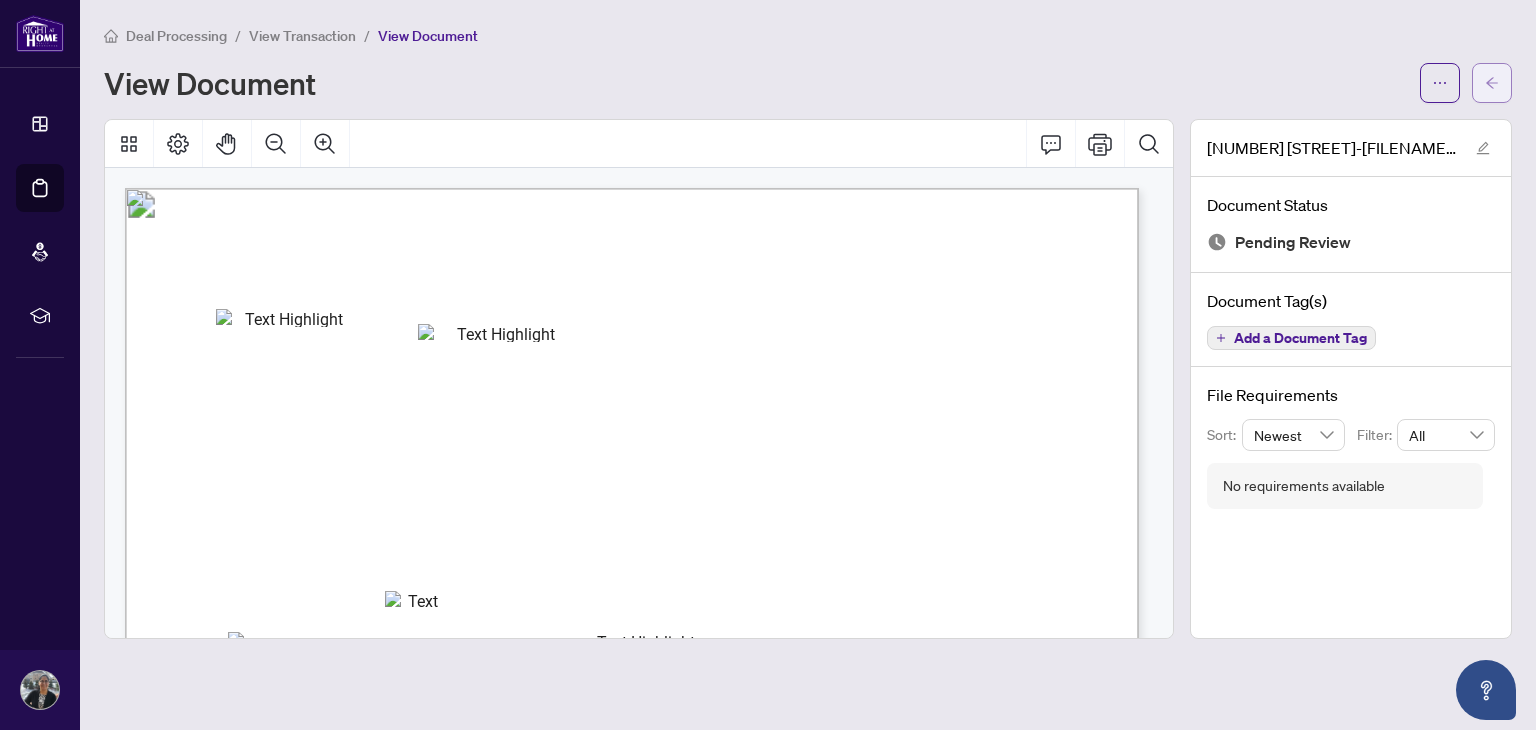 click at bounding box center (1492, 83) 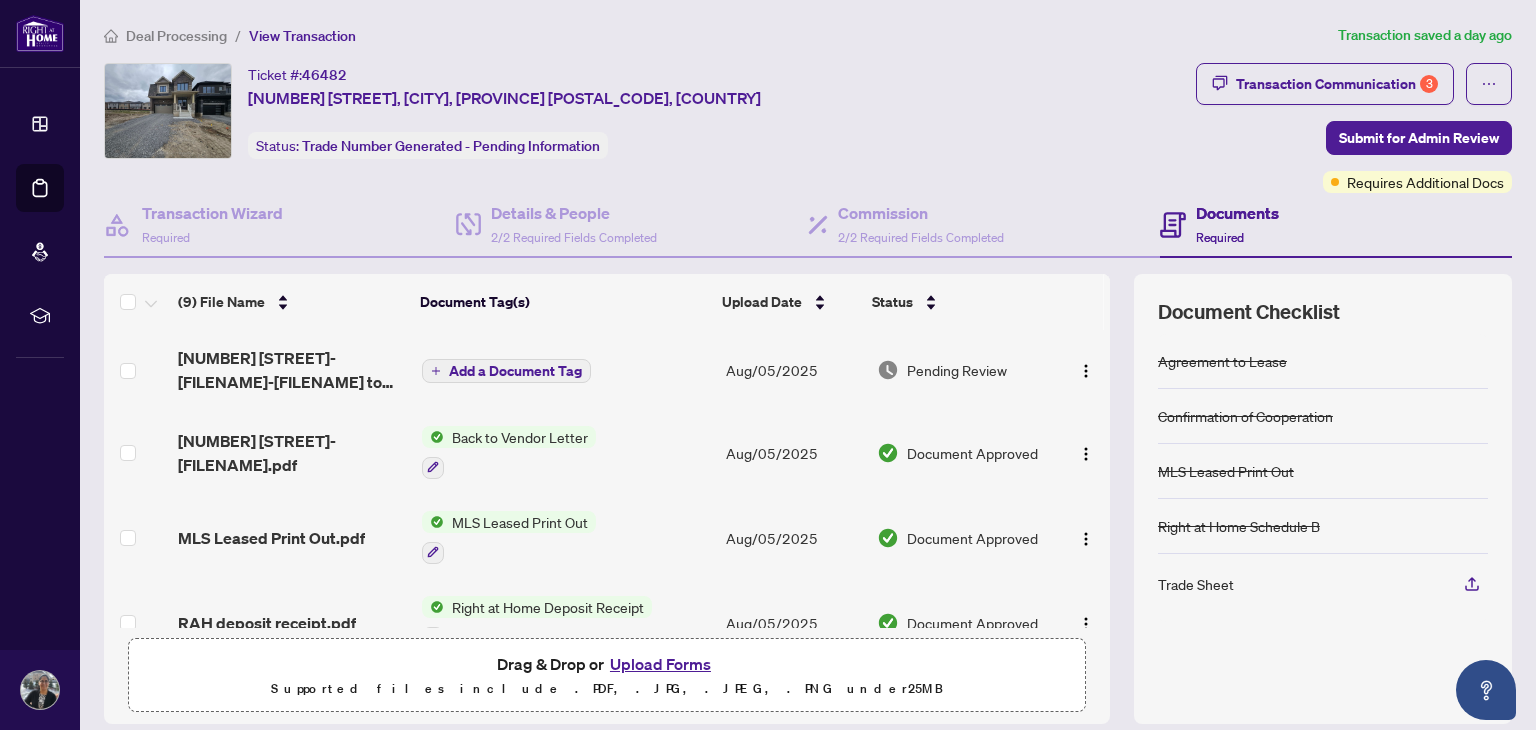 scroll, scrollTop: 124, scrollLeft: 0, axis: vertical 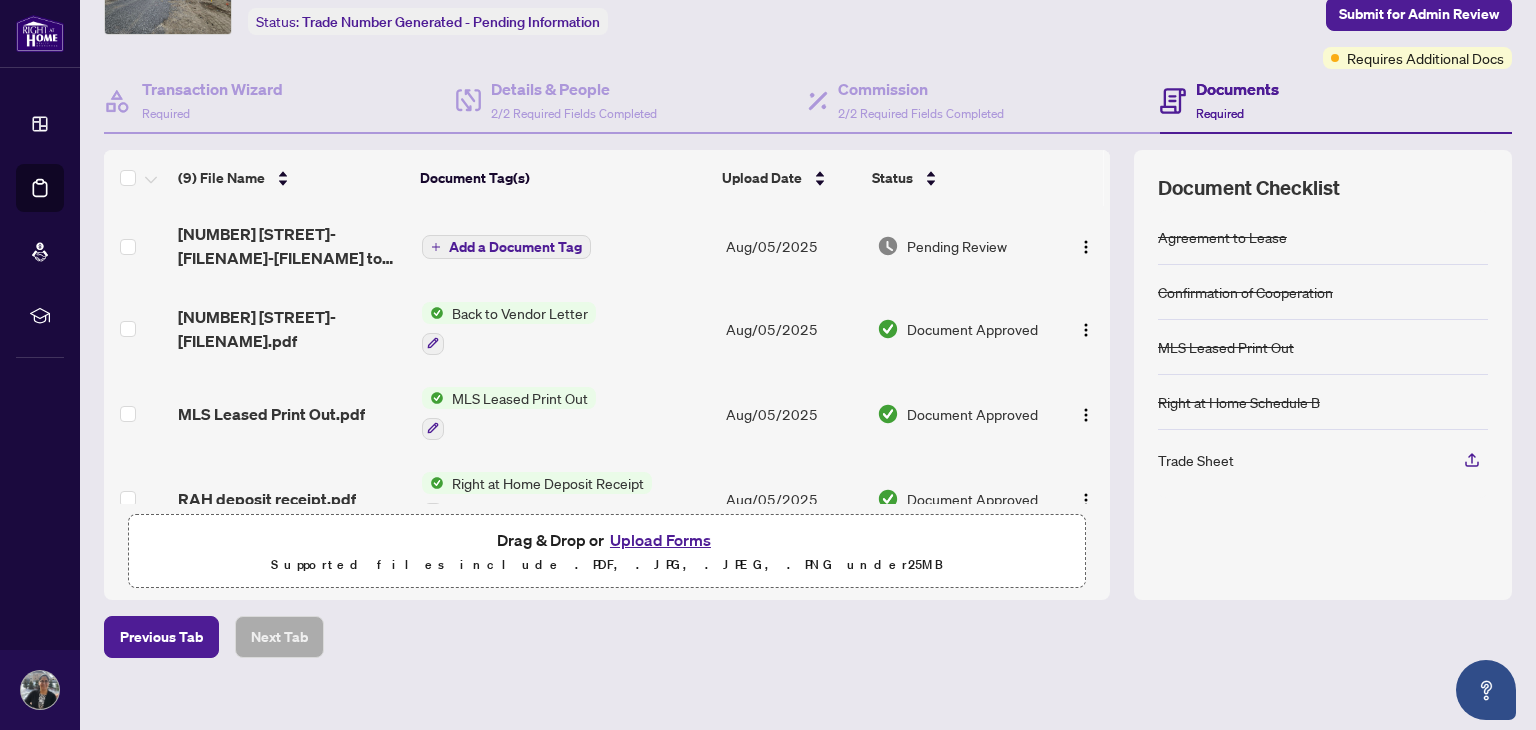 click on "Upload Forms" at bounding box center [660, 540] 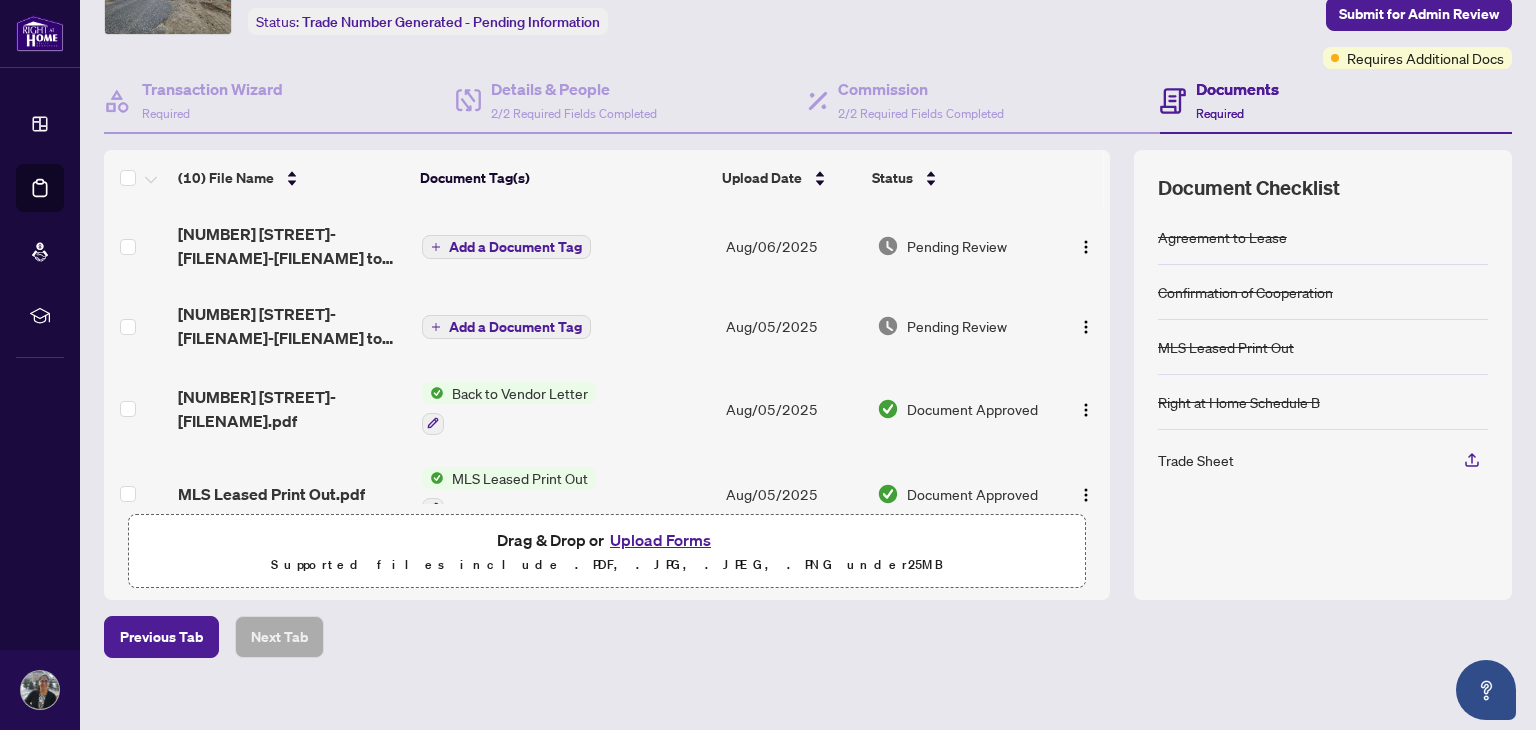 scroll, scrollTop: 0, scrollLeft: 0, axis: both 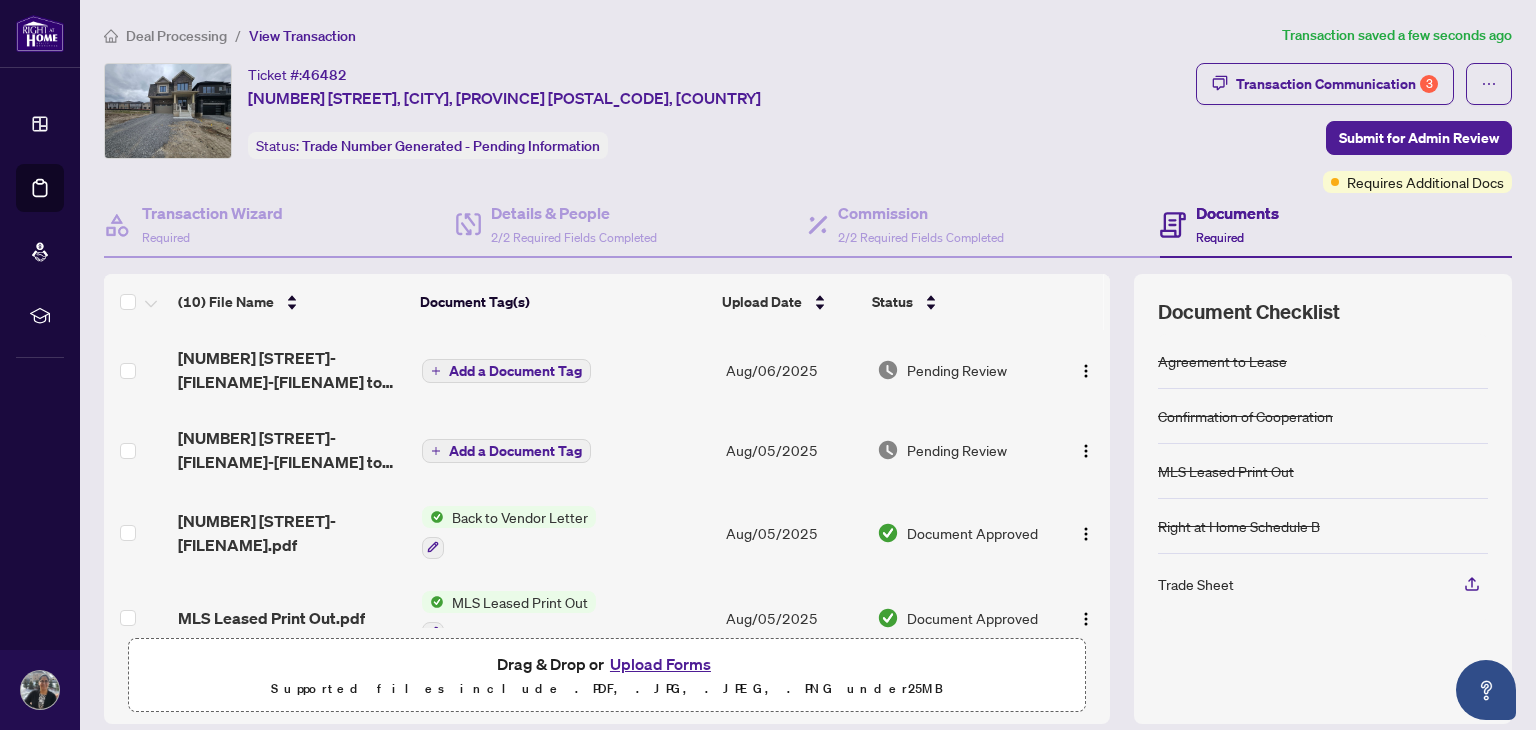 click on "Add a Document Tag" at bounding box center [566, 370] 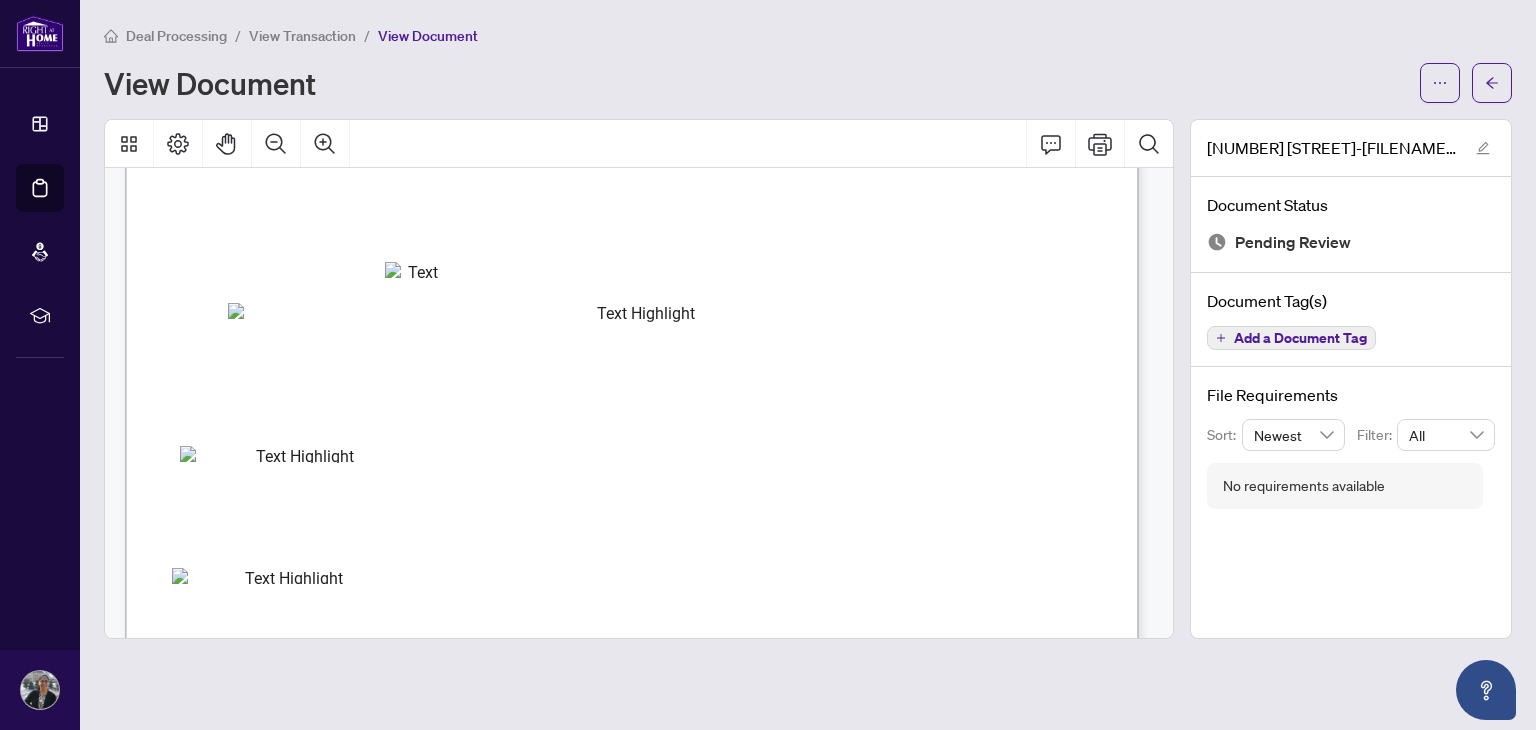 scroll, scrollTop: 242, scrollLeft: 0, axis: vertical 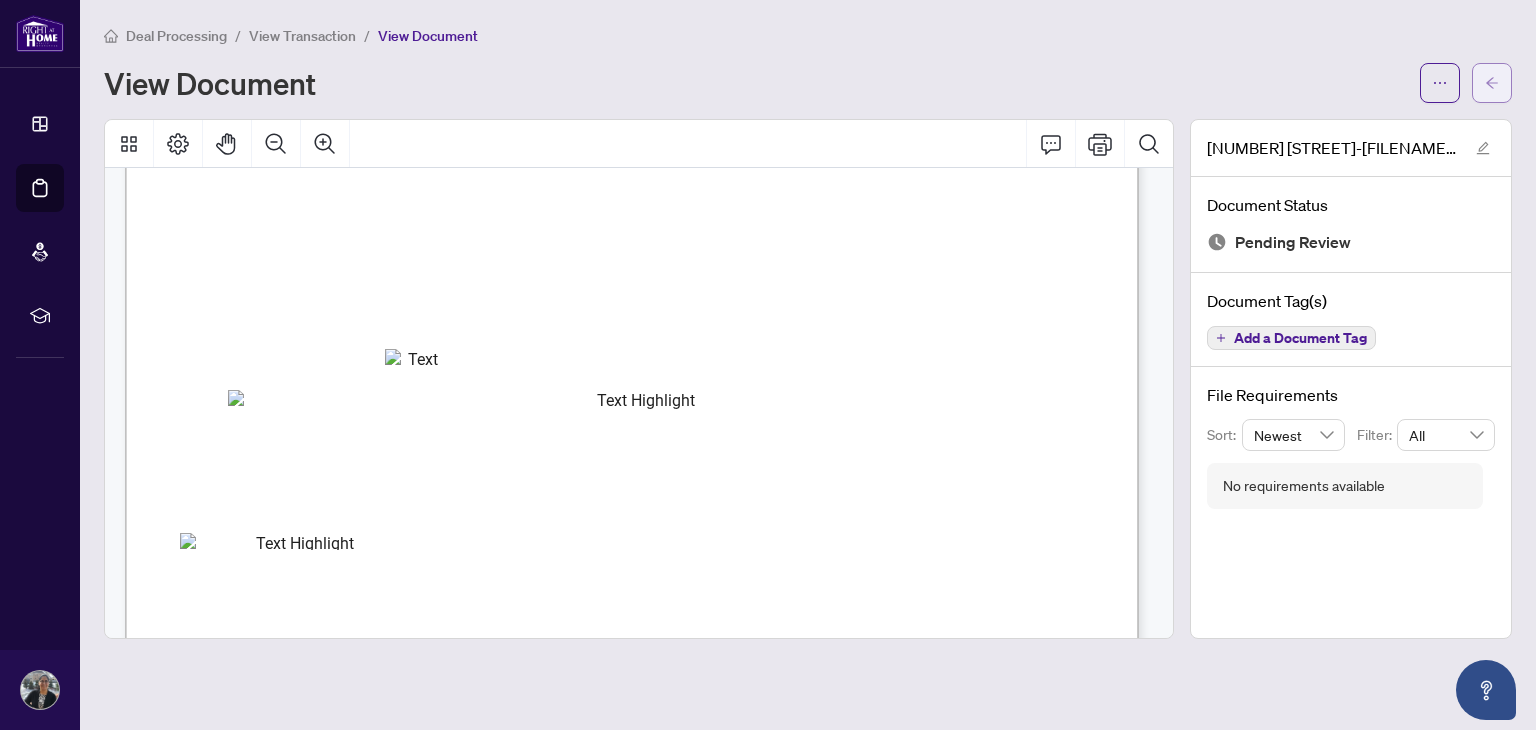 click 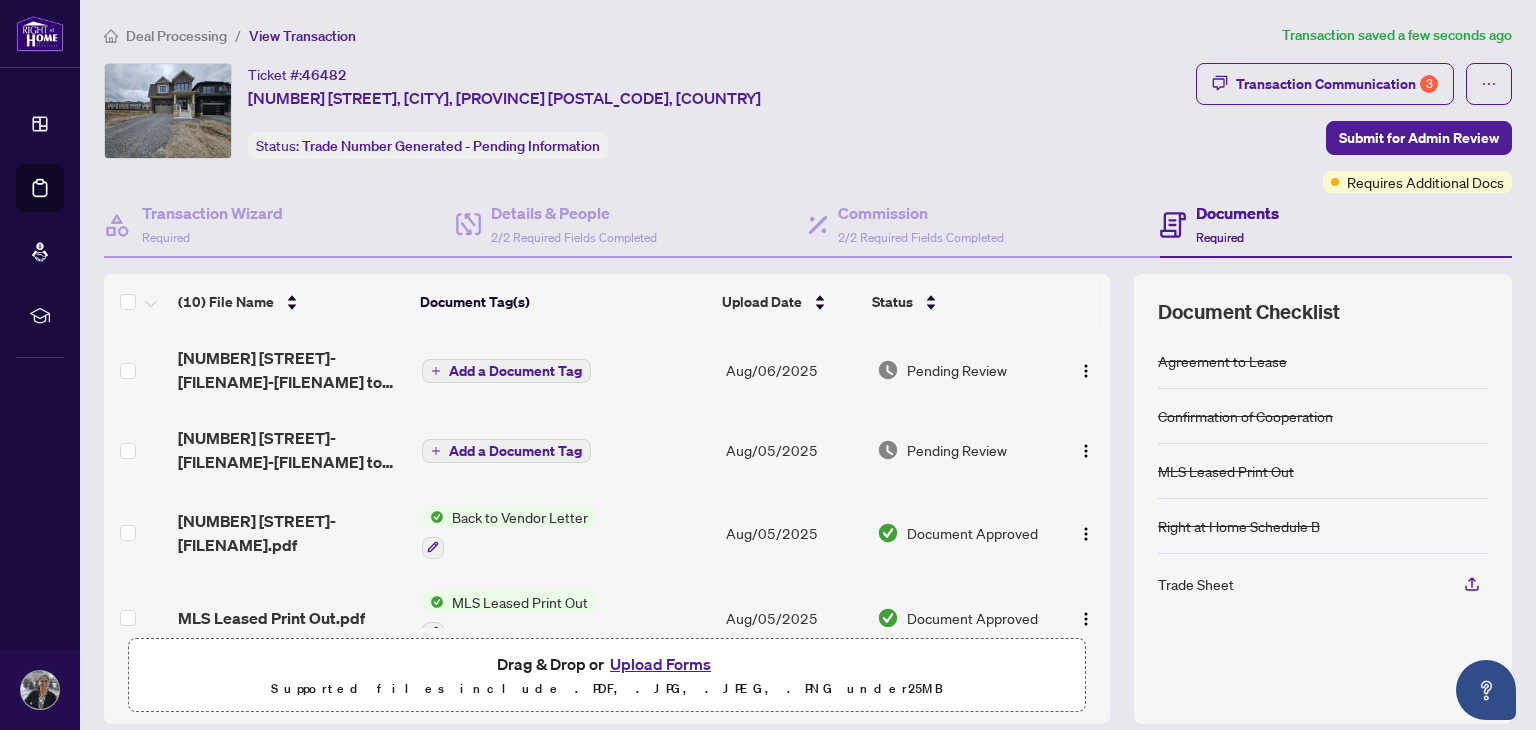click on "Add a Document Tag" at bounding box center [515, 371] 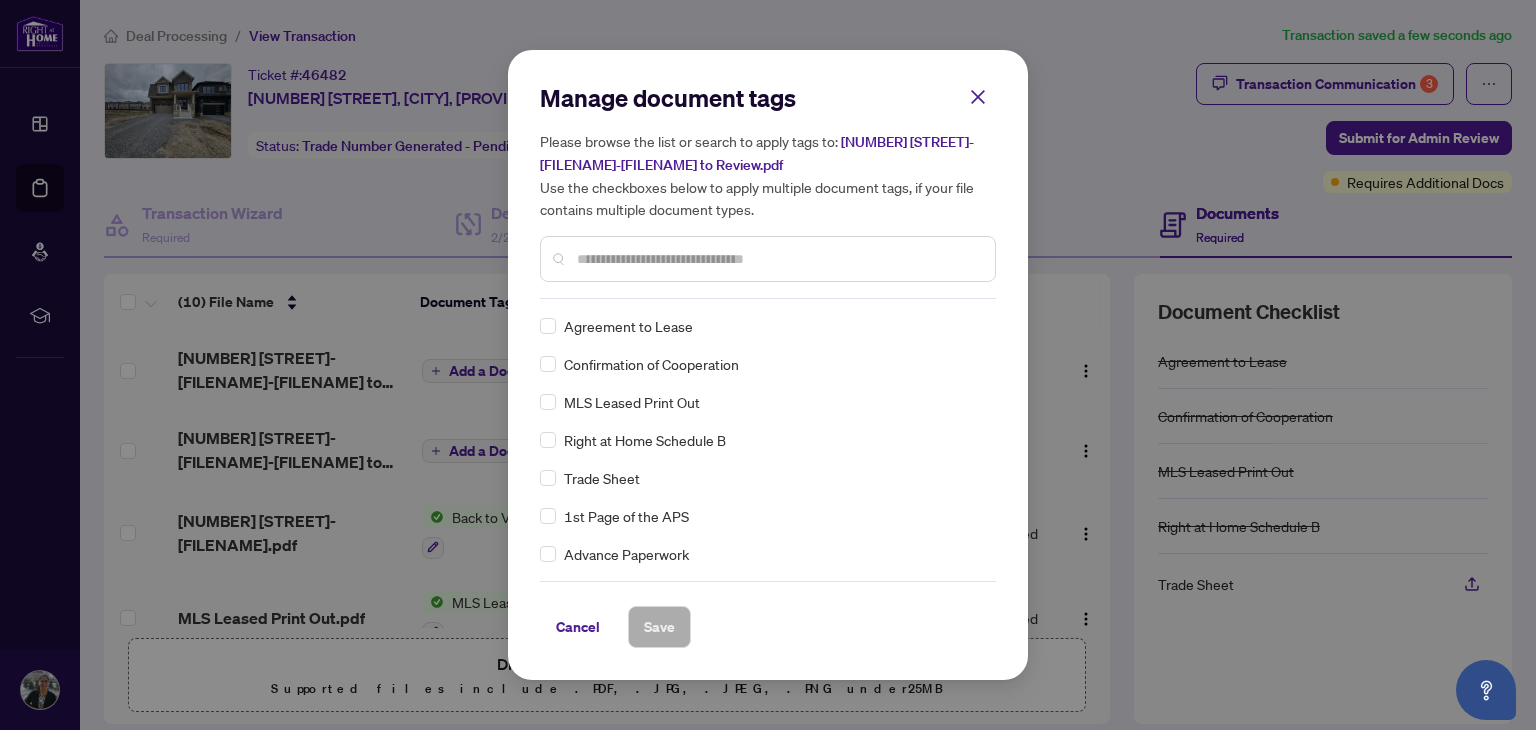 click at bounding box center [778, 259] 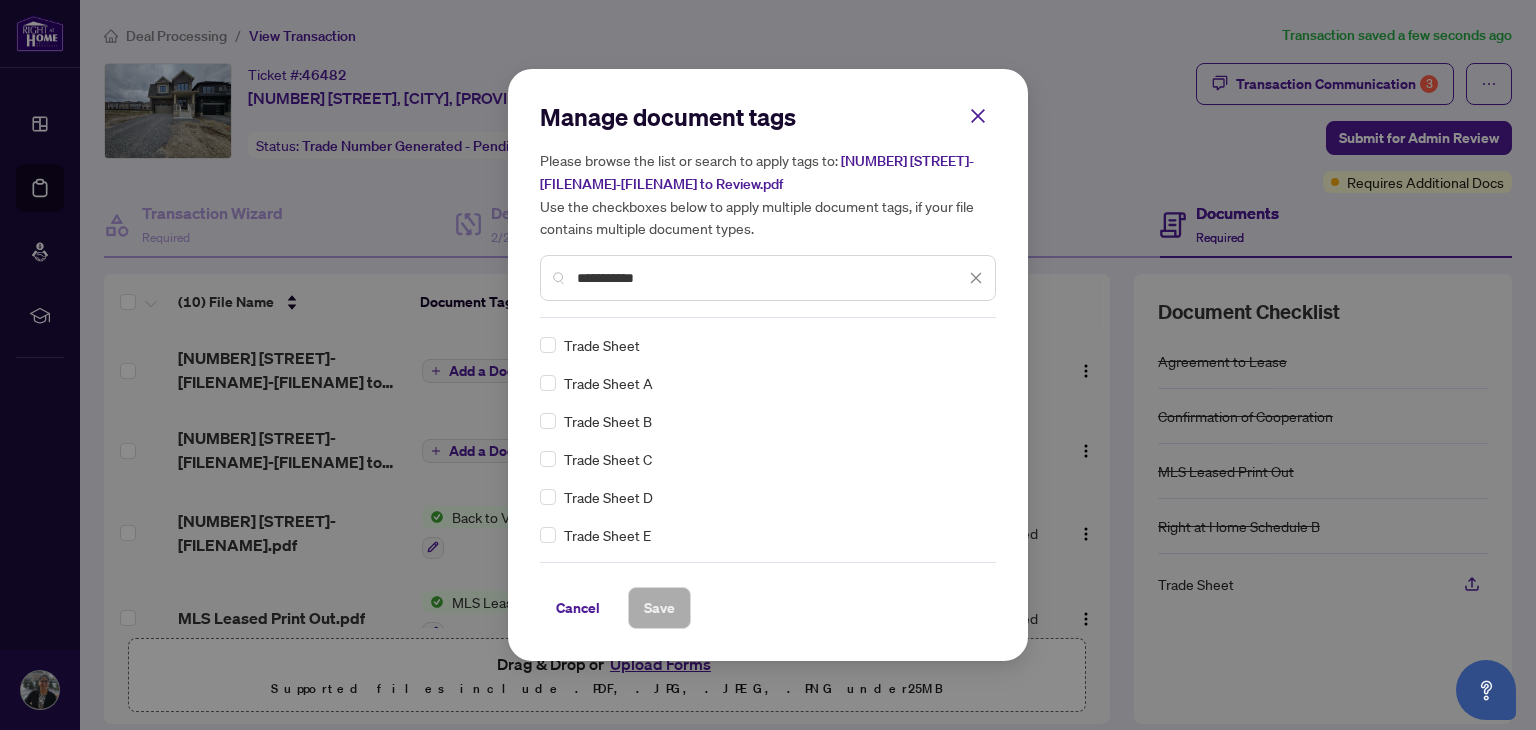type on "**********" 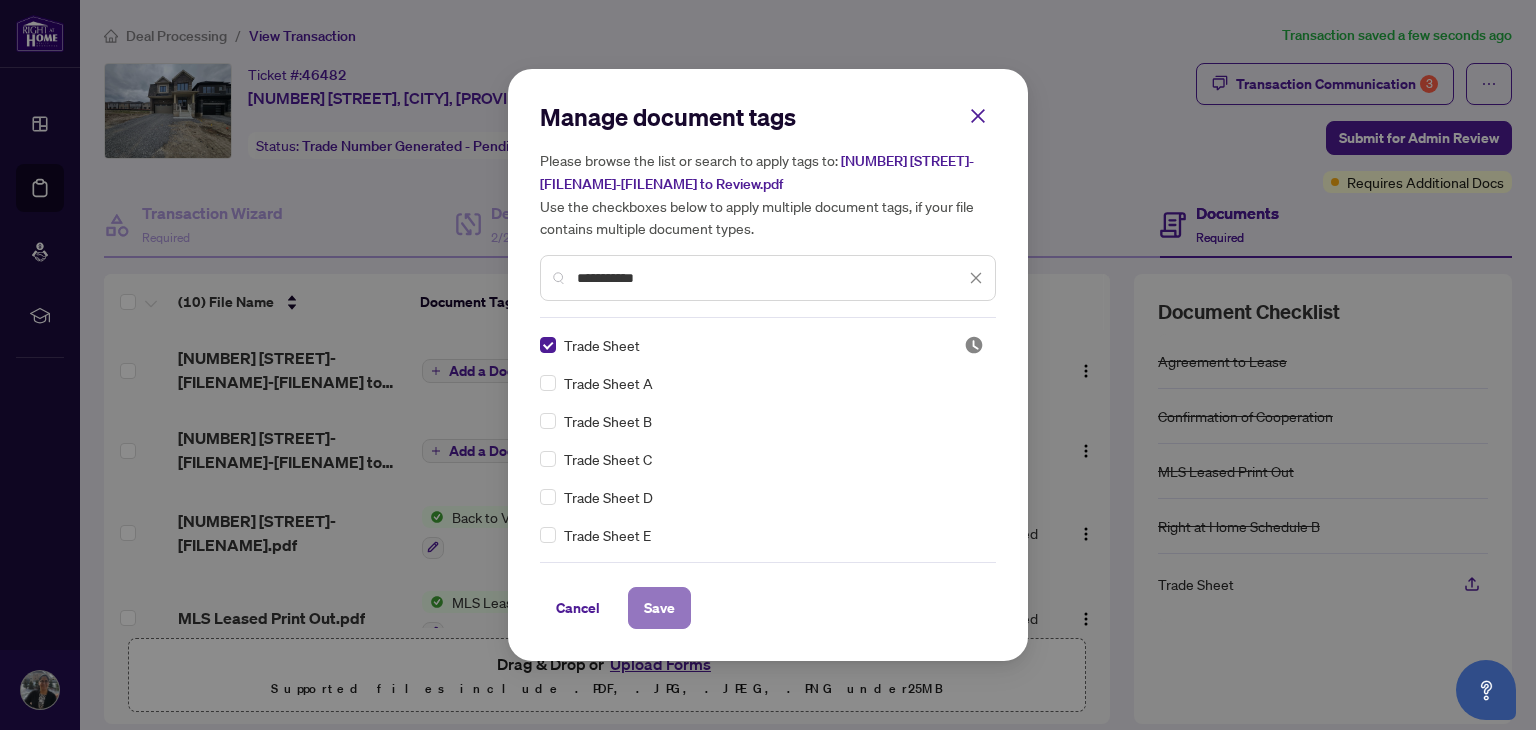 click on "Save" at bounding box center [659, 608] 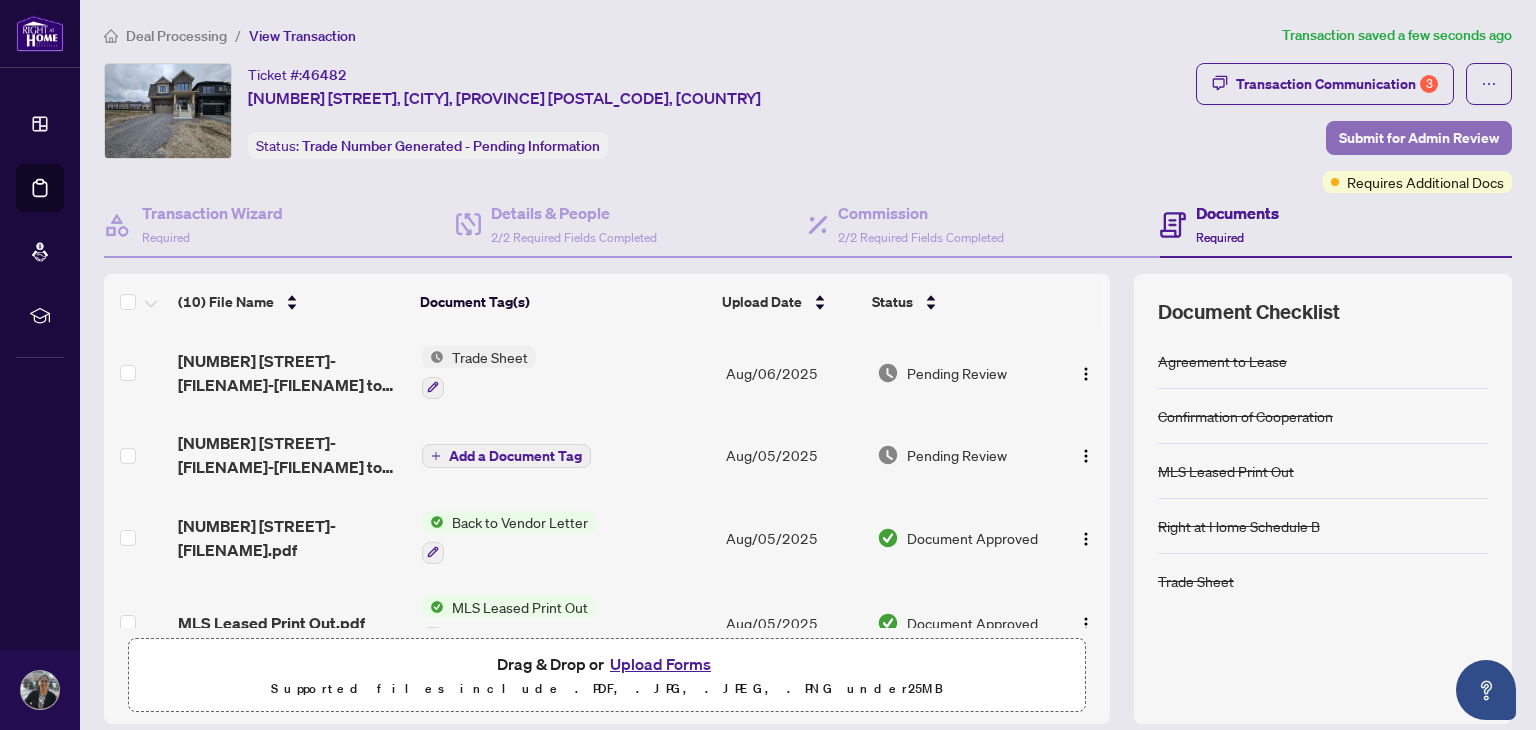 click on "Submit for Admin Review" at bounding box center [1419, 138] 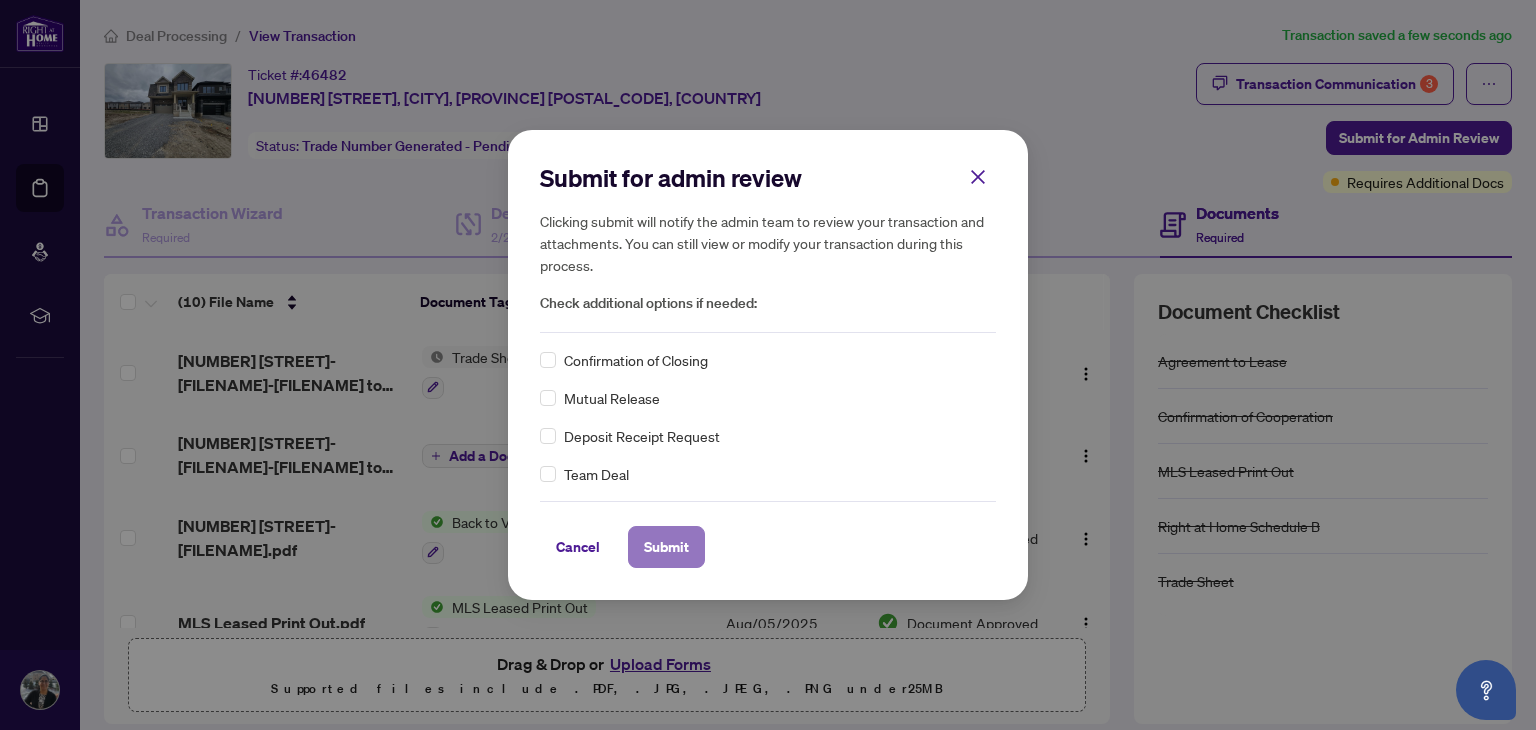 click on "Submit" at bounding box center [666, 547] 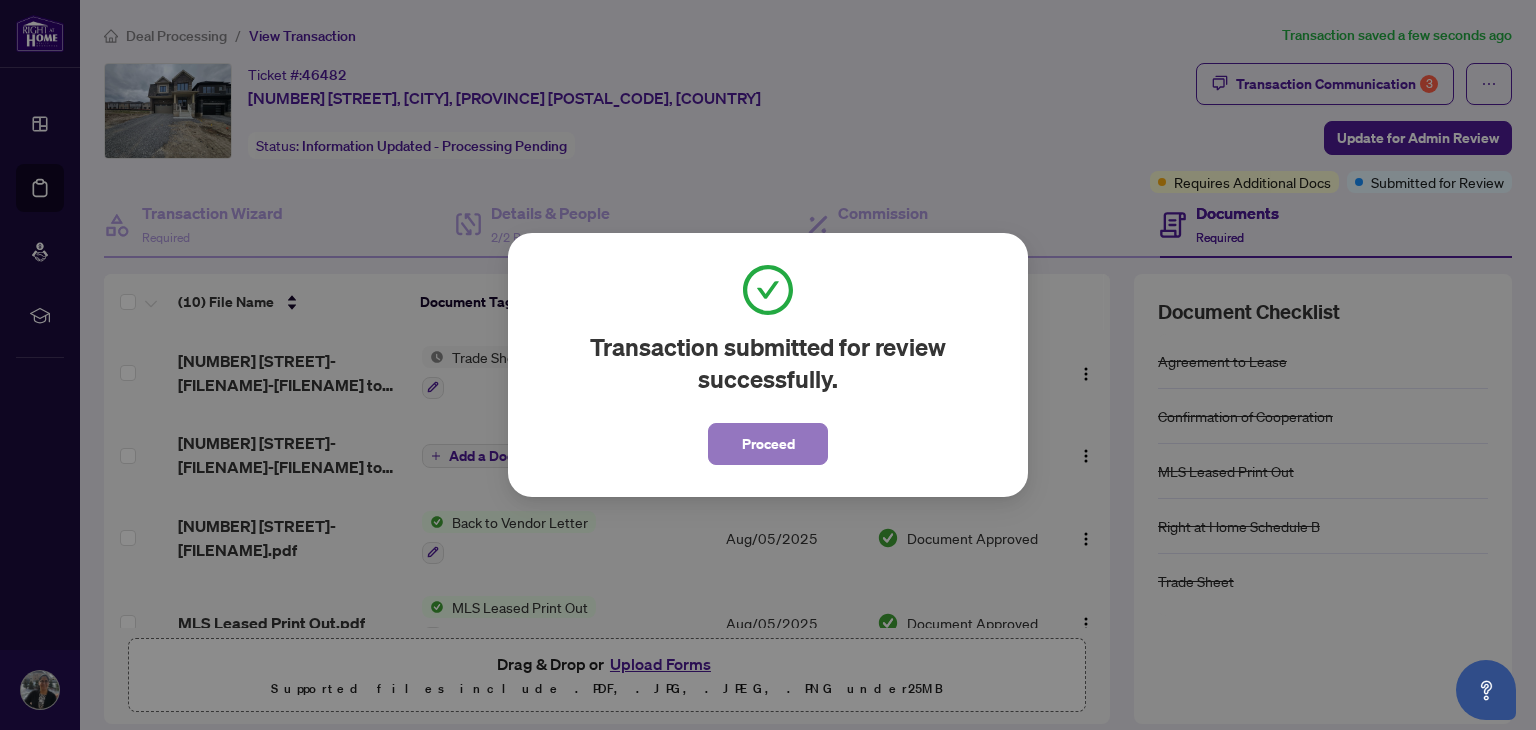 click on "Proceed" at bounding box center (768, 444) 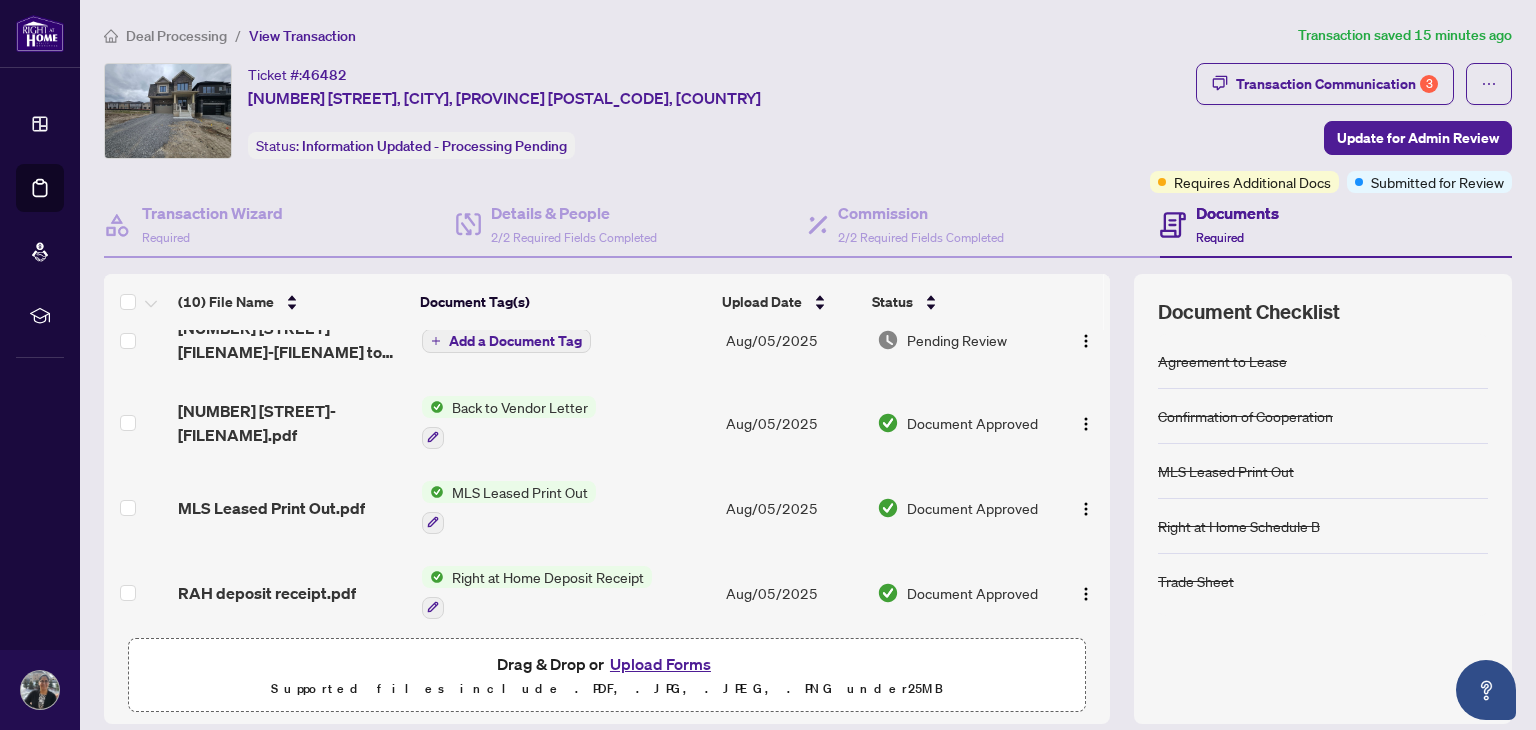 scroll, scrollTop: 0, scrollLeft: 0, axis: both 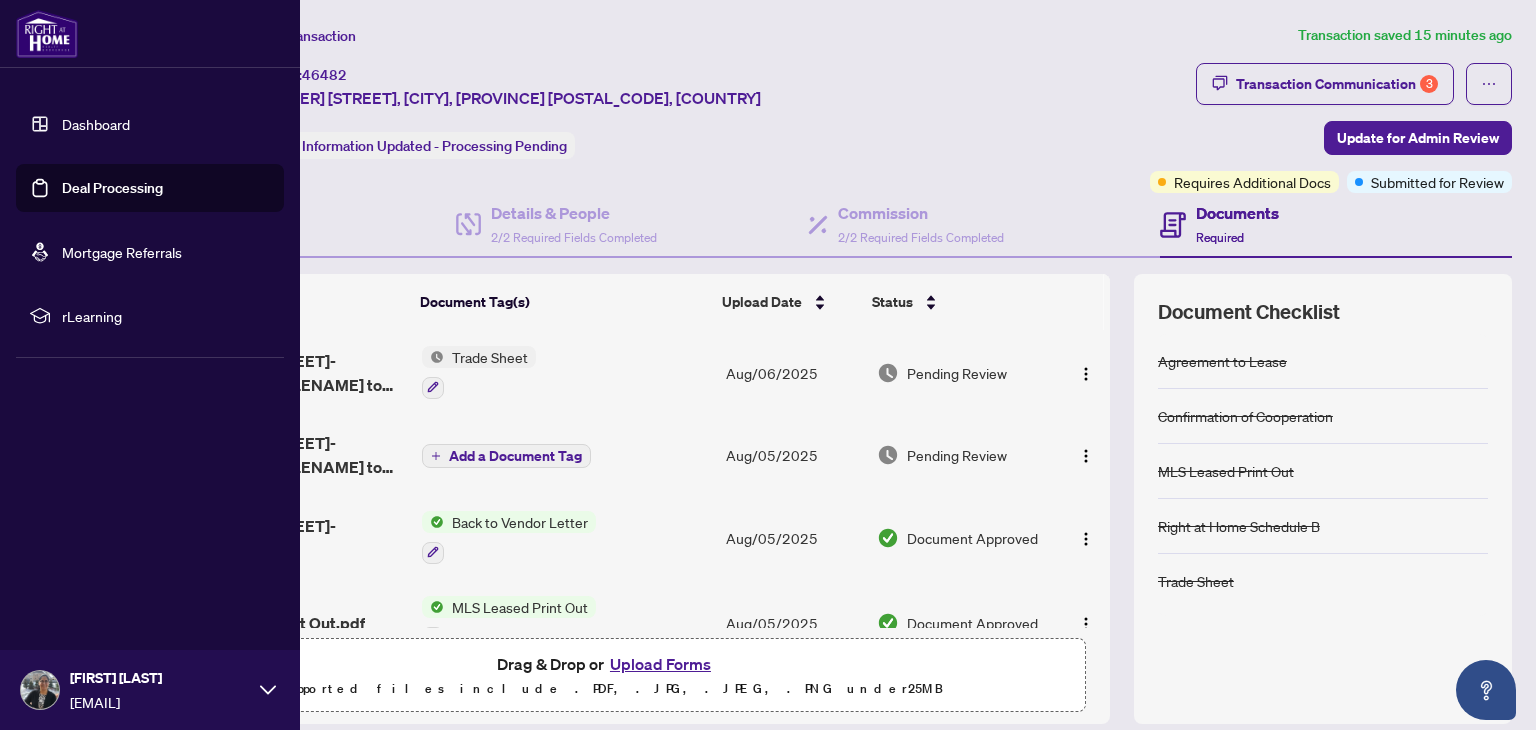 click on "Dashboard" at bounding box center (96, 124) 